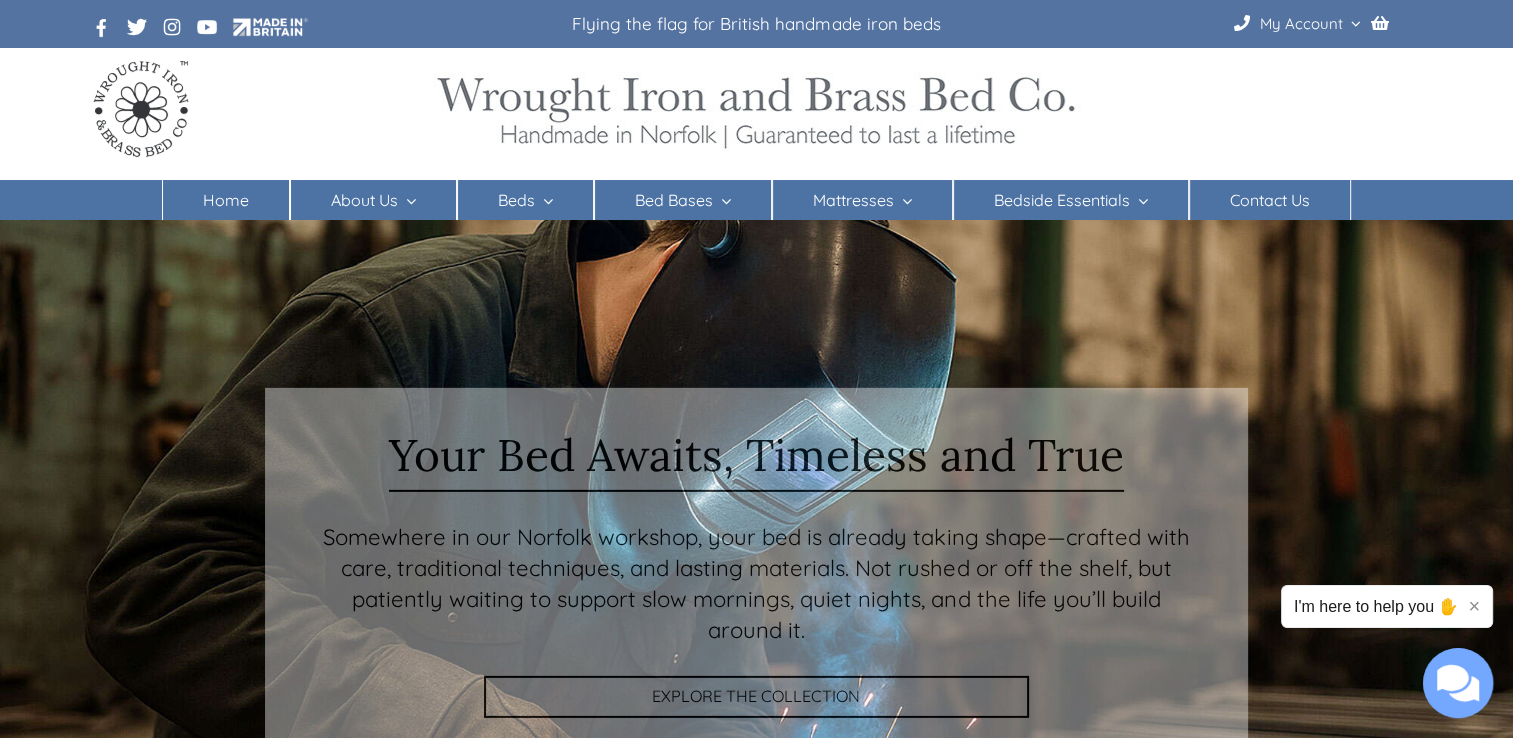 scroll, scrollTop: 0, scrollLeft: 0, axis: both 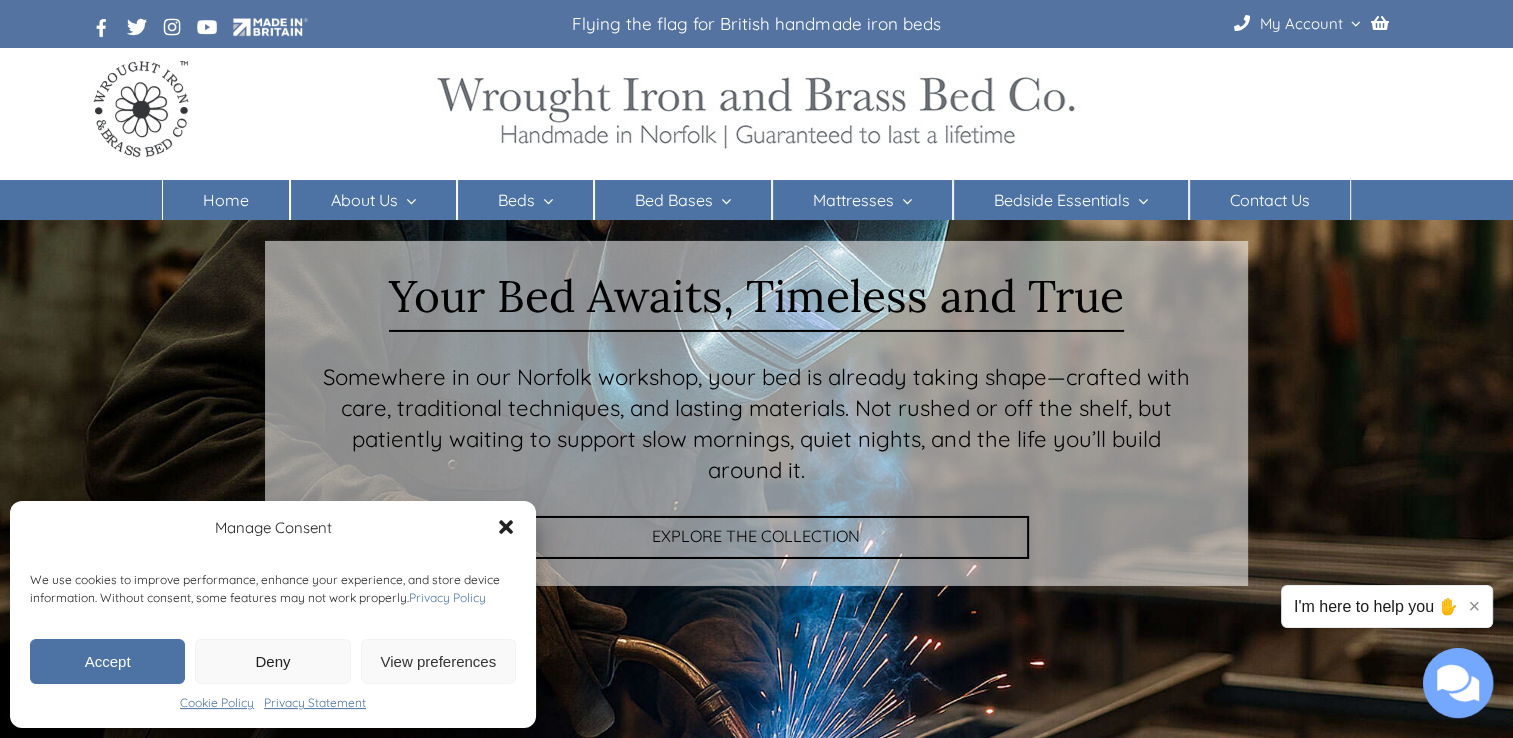 click on "Deny" at bounding box center [272, 661] 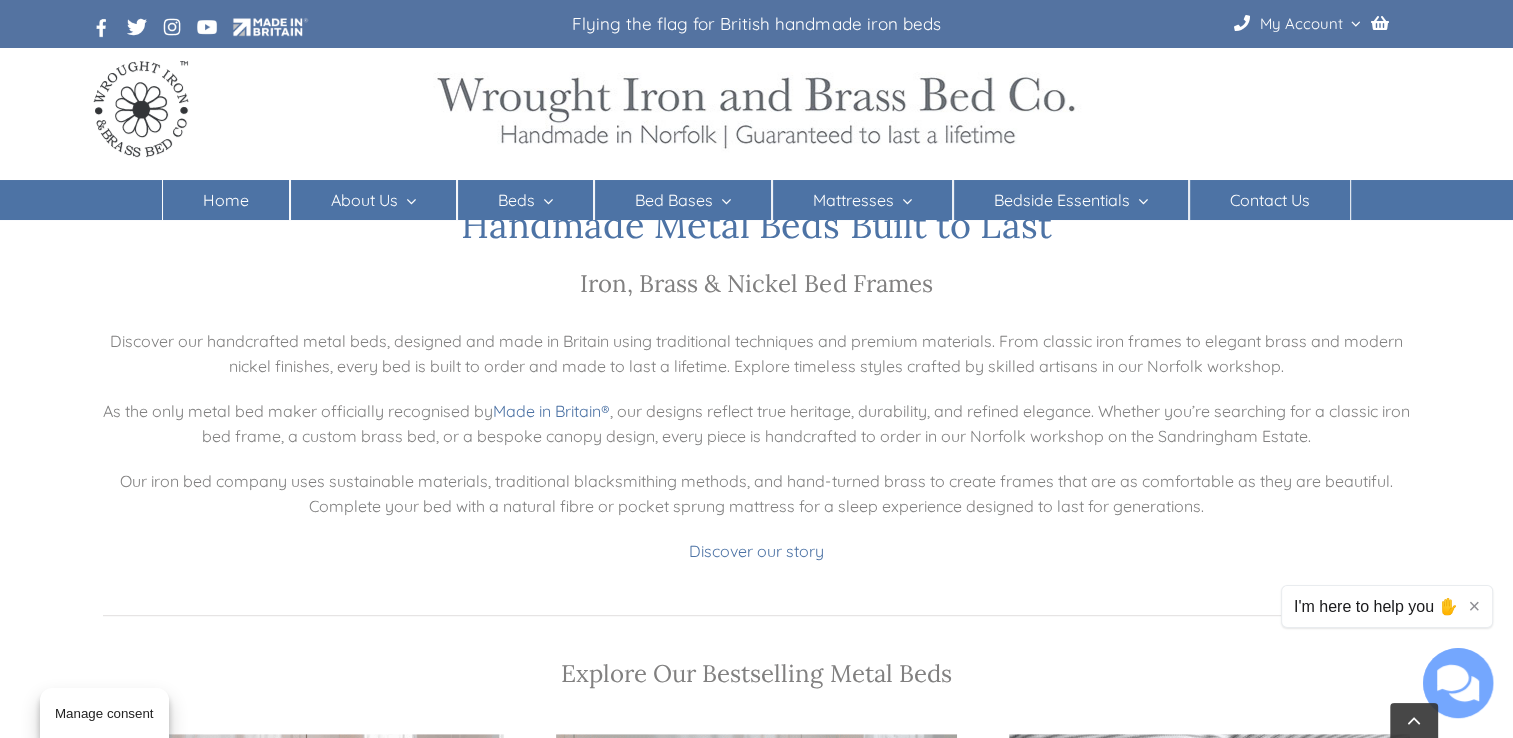 scroll, scrollTop: 856, scrollLeft: 0, axis: vertical 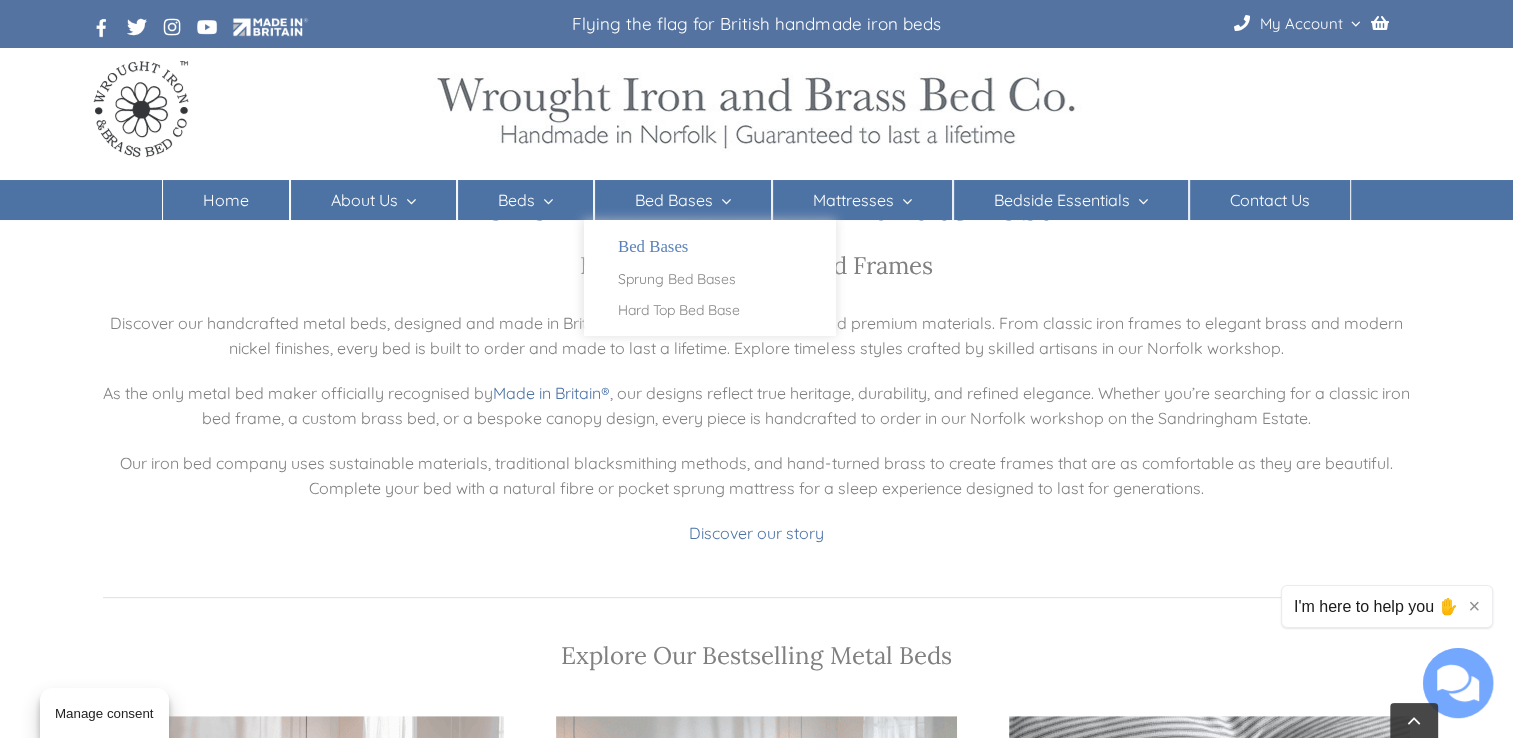 click on "Bed Bases" at bounding box center [674, 200] 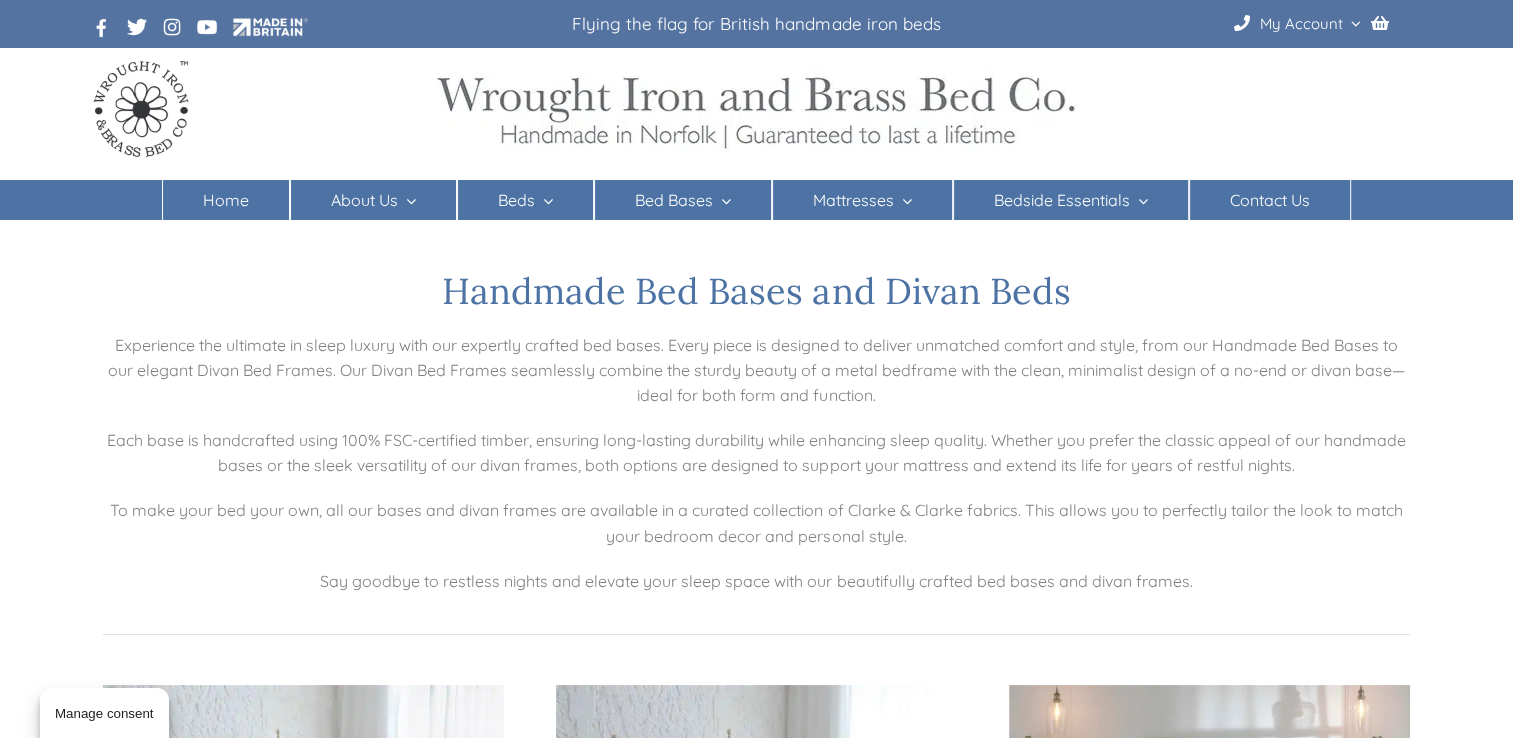 scroll, scrollTop: 0, scrollLeft: 0, axis: both 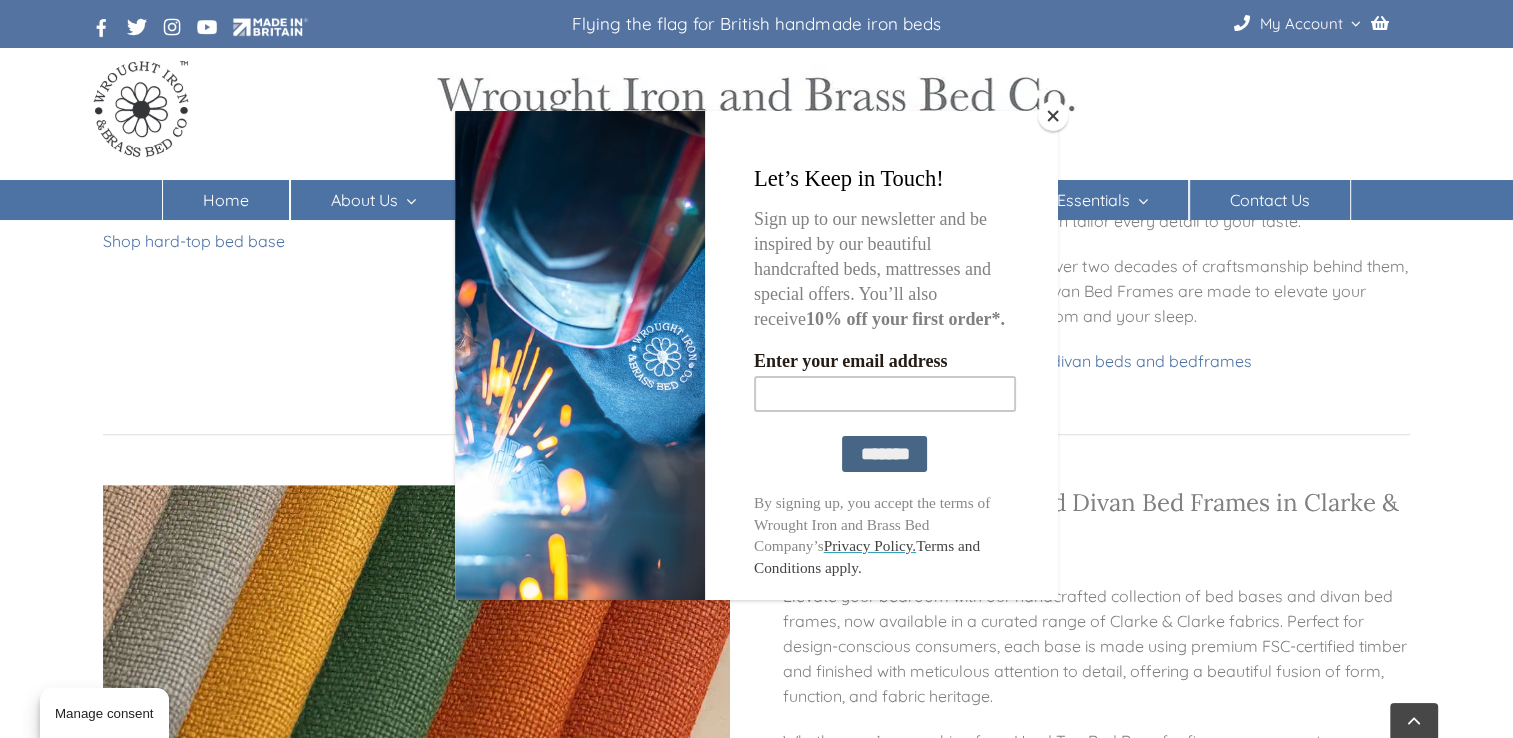 click at bounding box center [1053, 116] 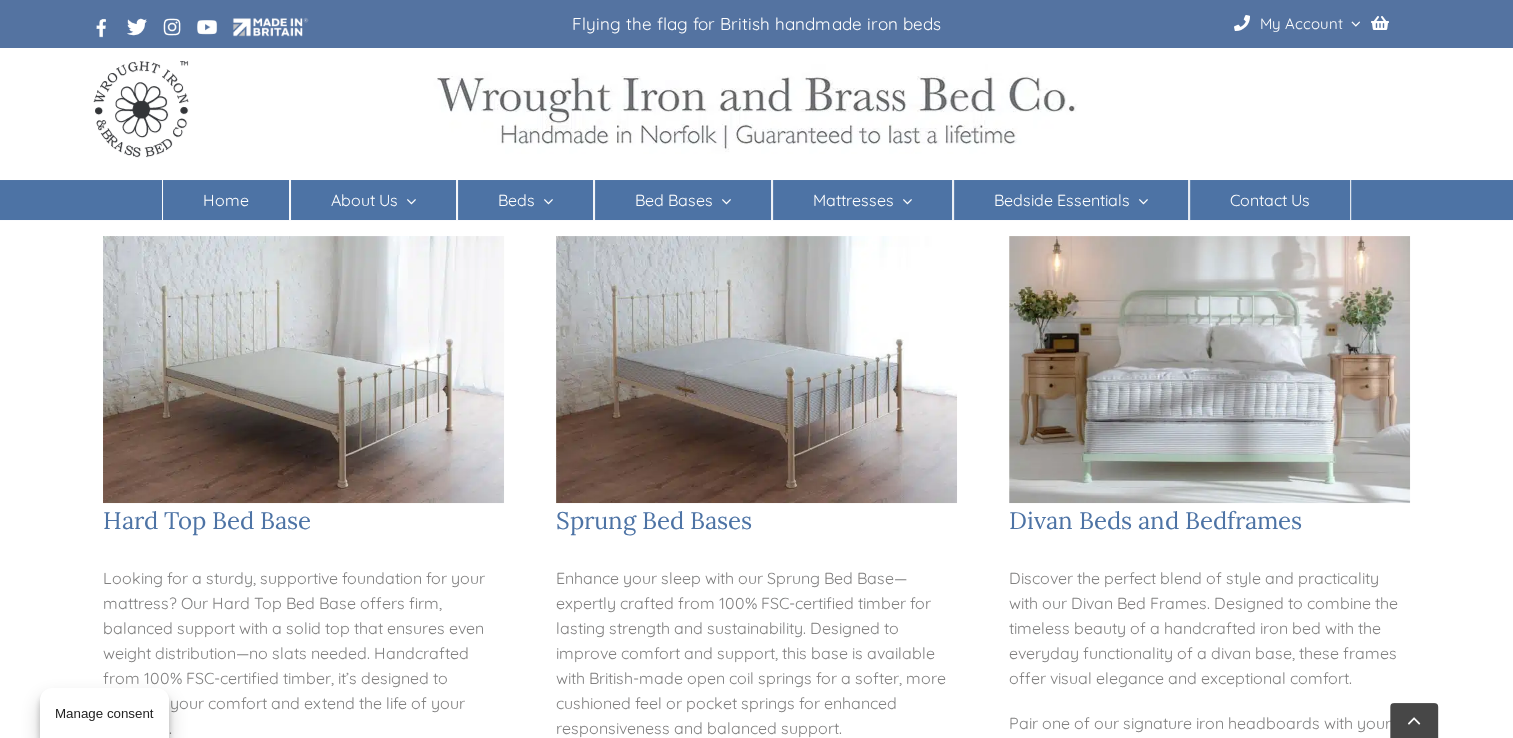 scroll, scrollTop: 437, scrollLeft: 0, axis: vertical 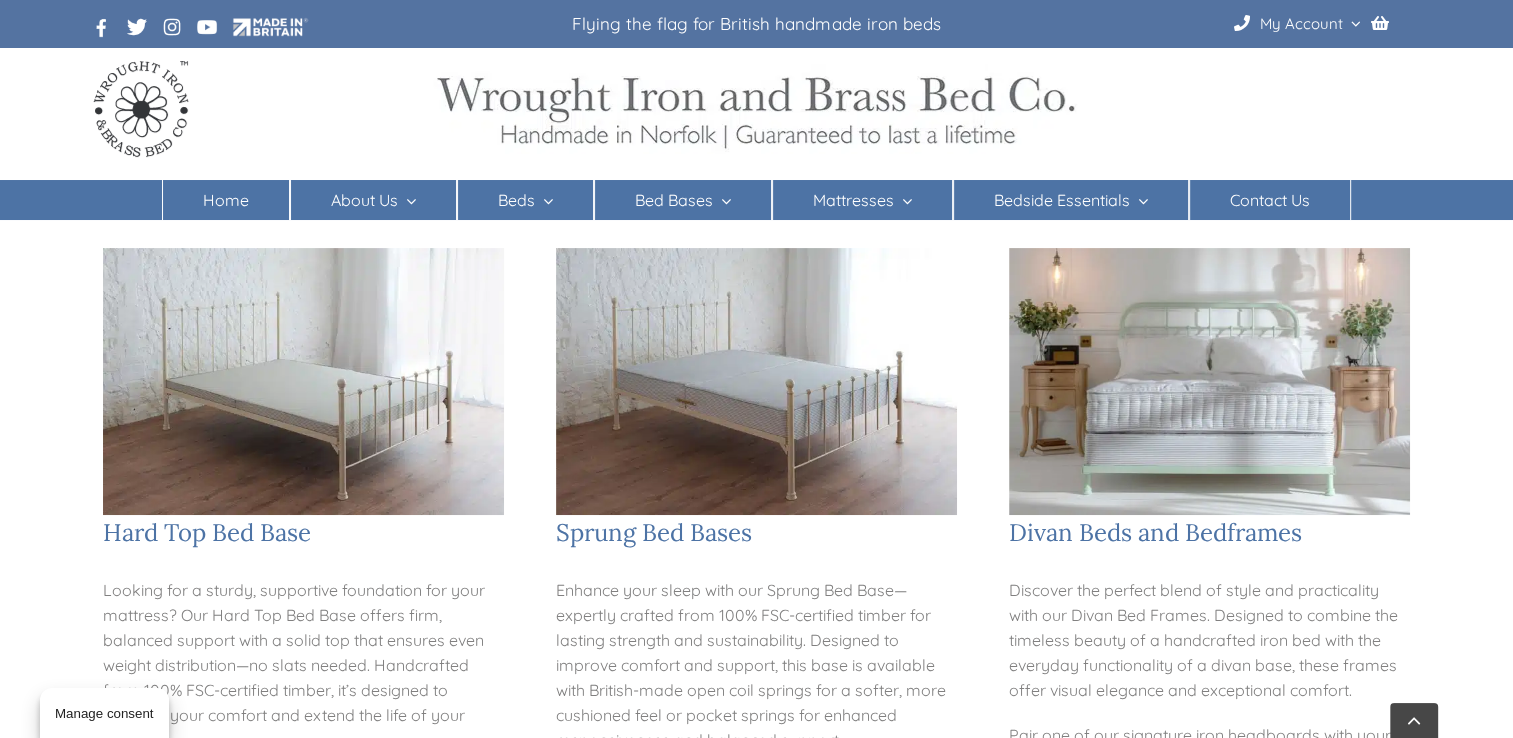 click at bounding box center [1209, 381] 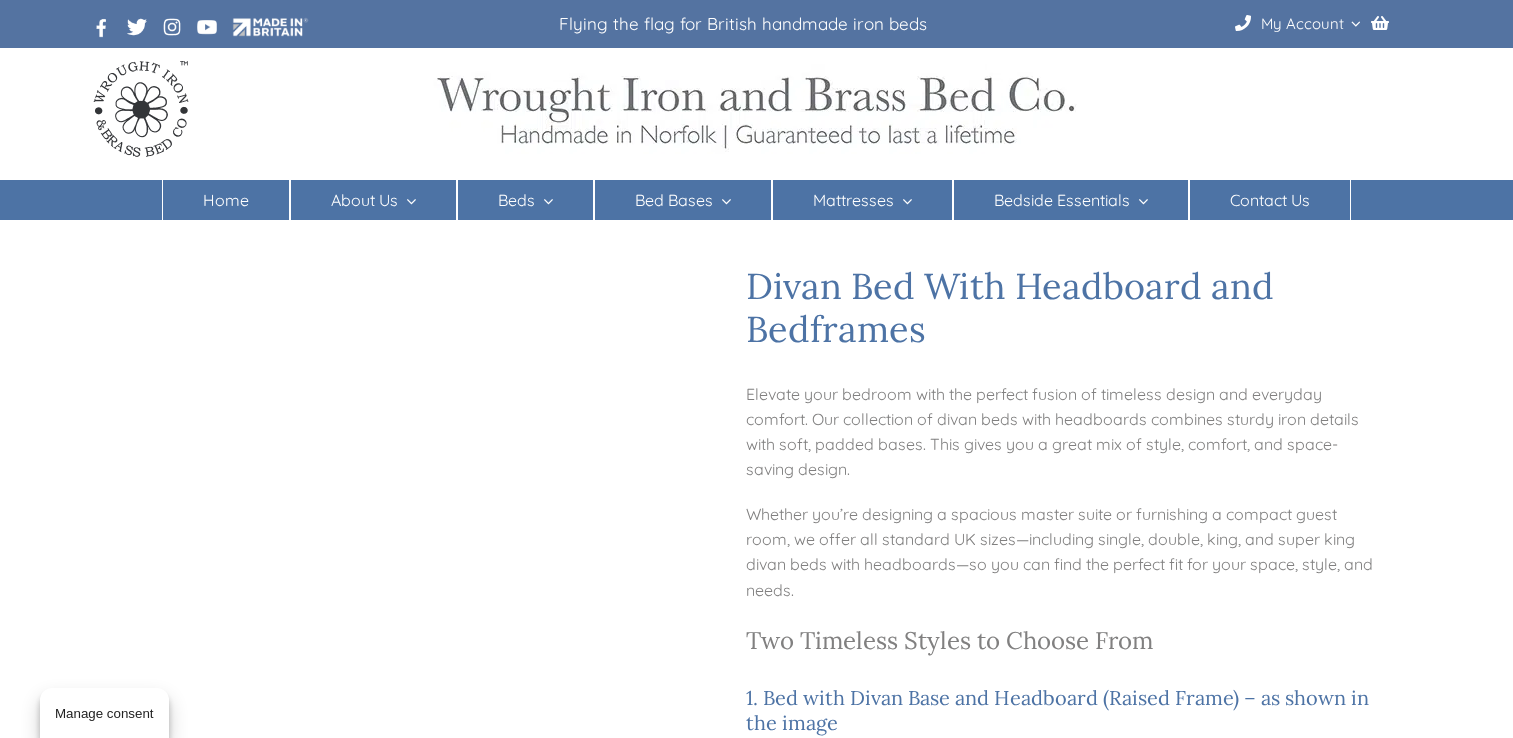 scroll, scrollTop: 0, scrollLeft: 0, axis: both 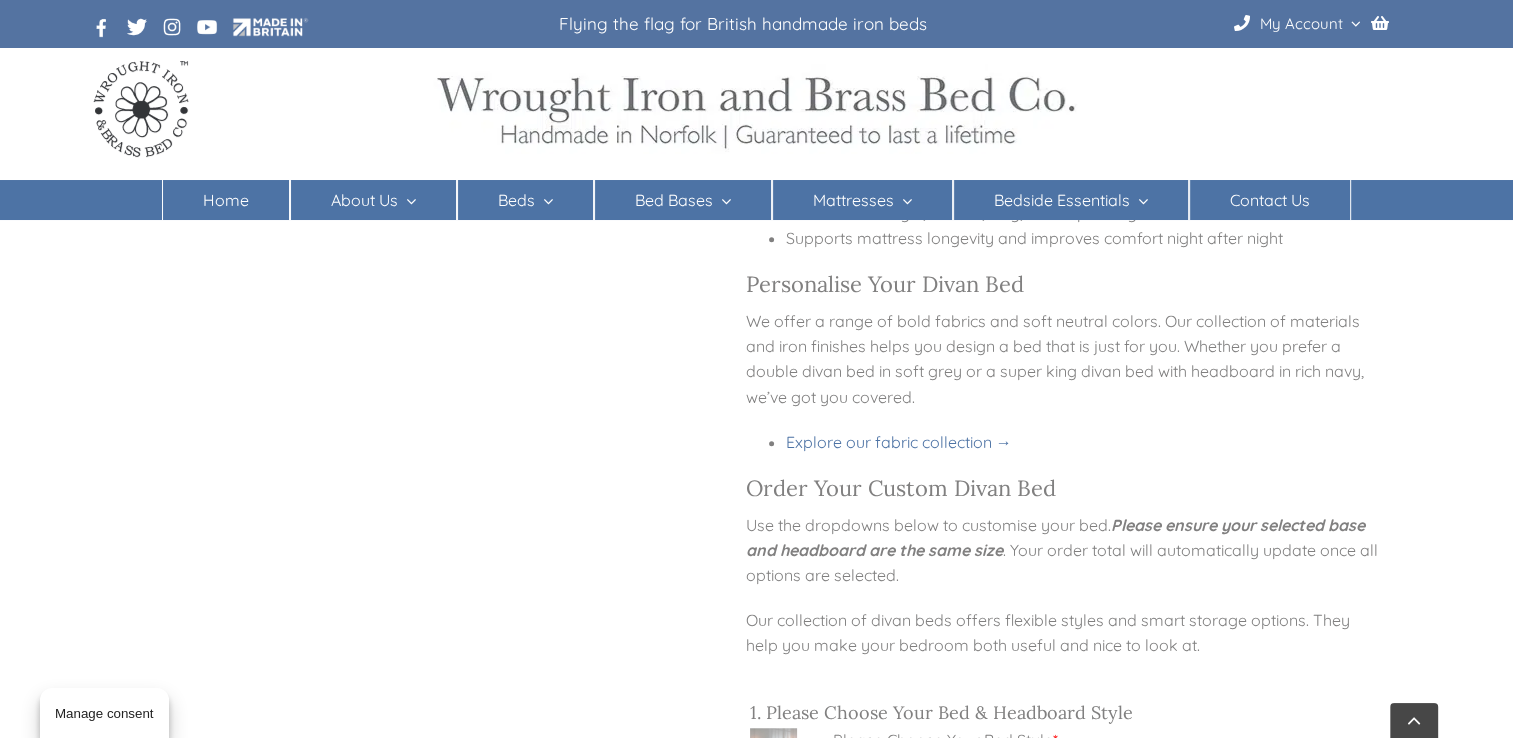 click on "Personalise Your Divan Bed" at bounding box center [1063, 284] 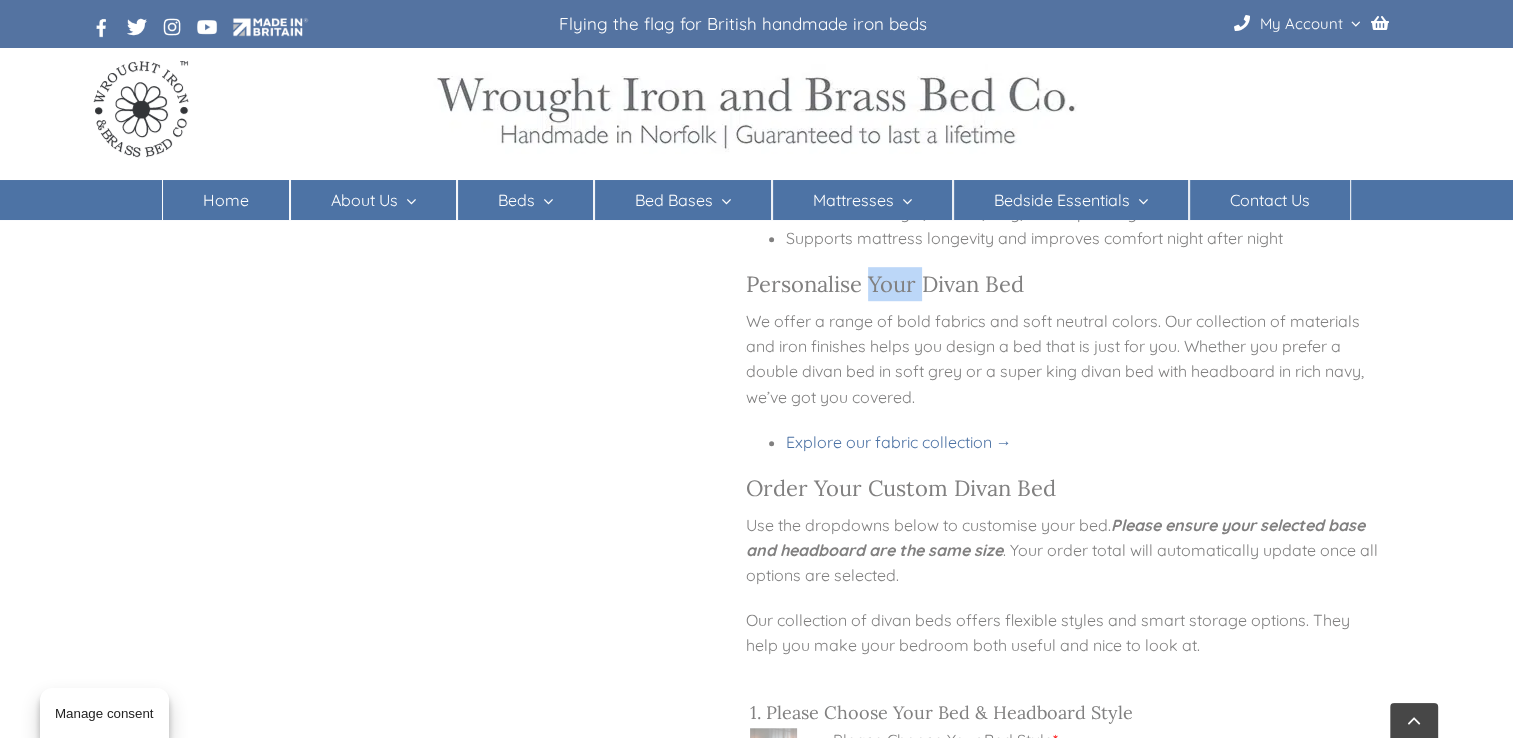 click on "Personalise Your Divan Bed" at bounding box center (1063, 284) 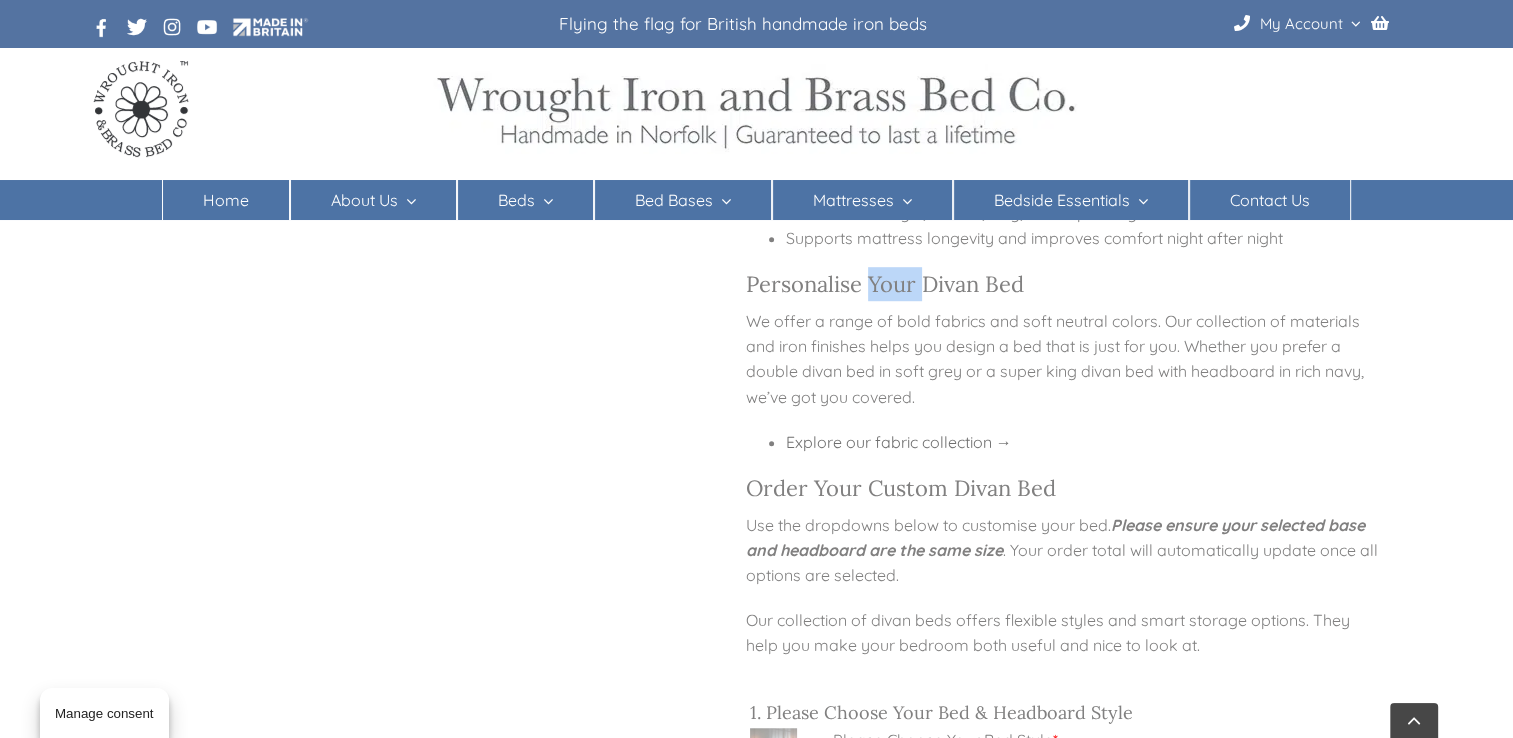 click on "Explore our fabric collection →" at bounding box center (899, 442) 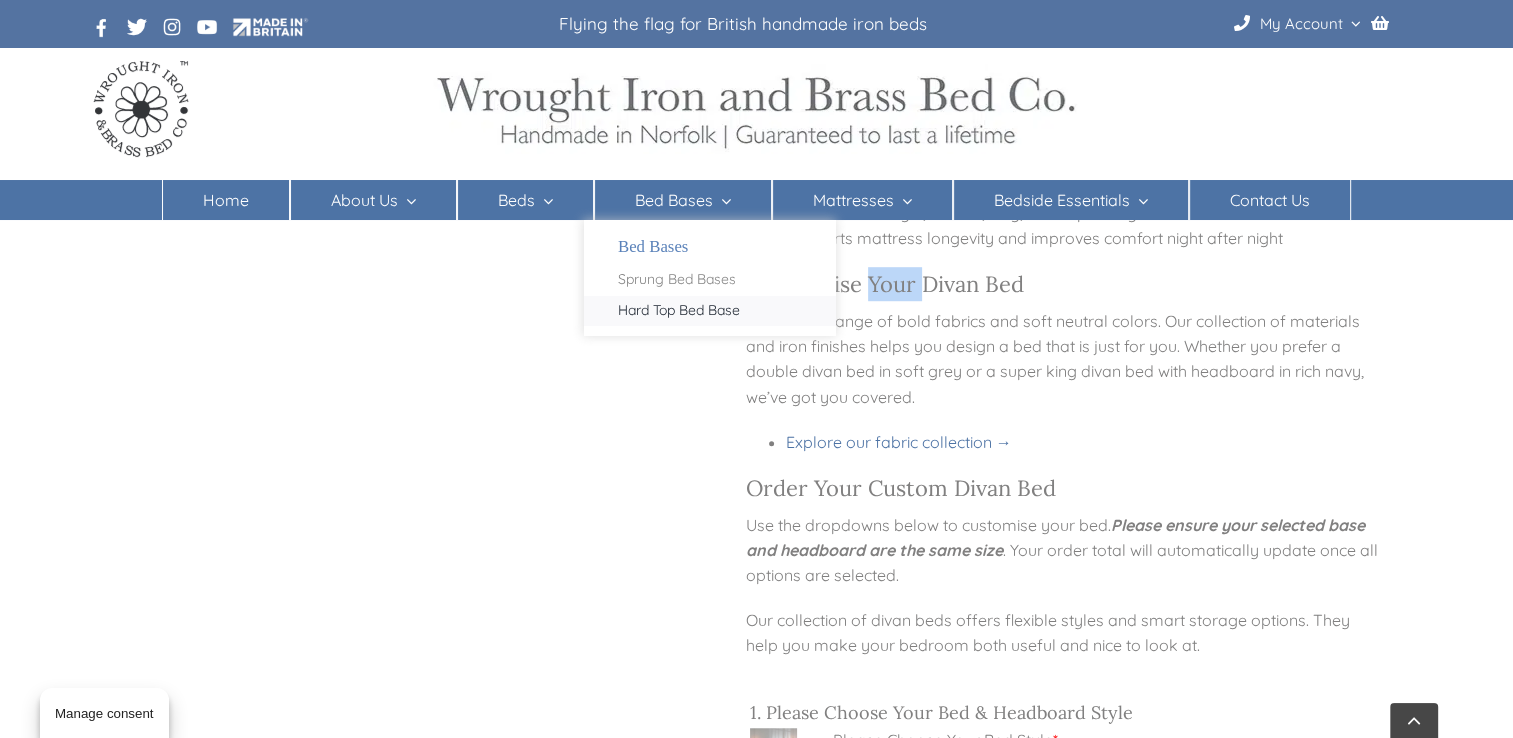 click on "Hard Top Bed Base" at bounding box center [679, 311] 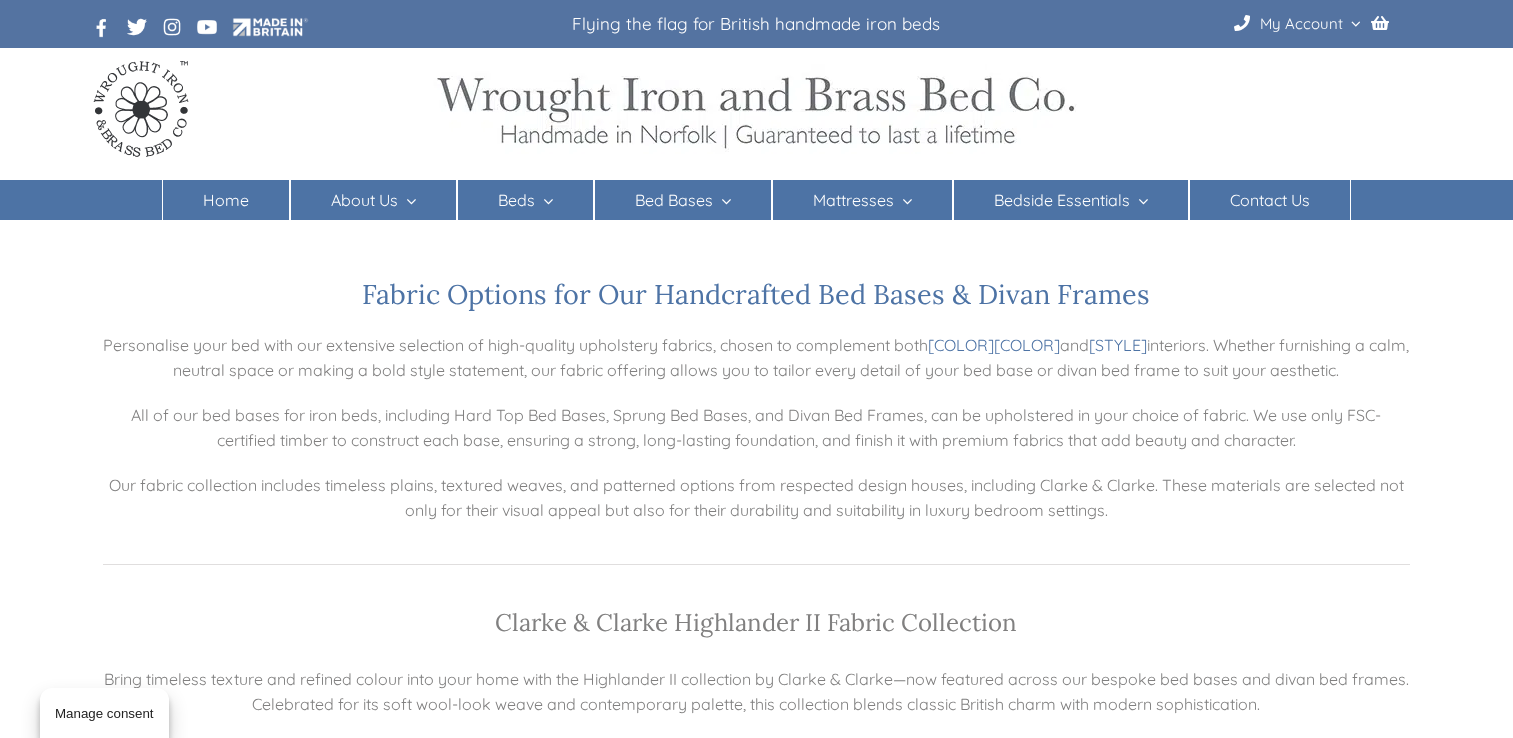 scroll, scrollTop: 0, scrollLeft: 0, axis: both 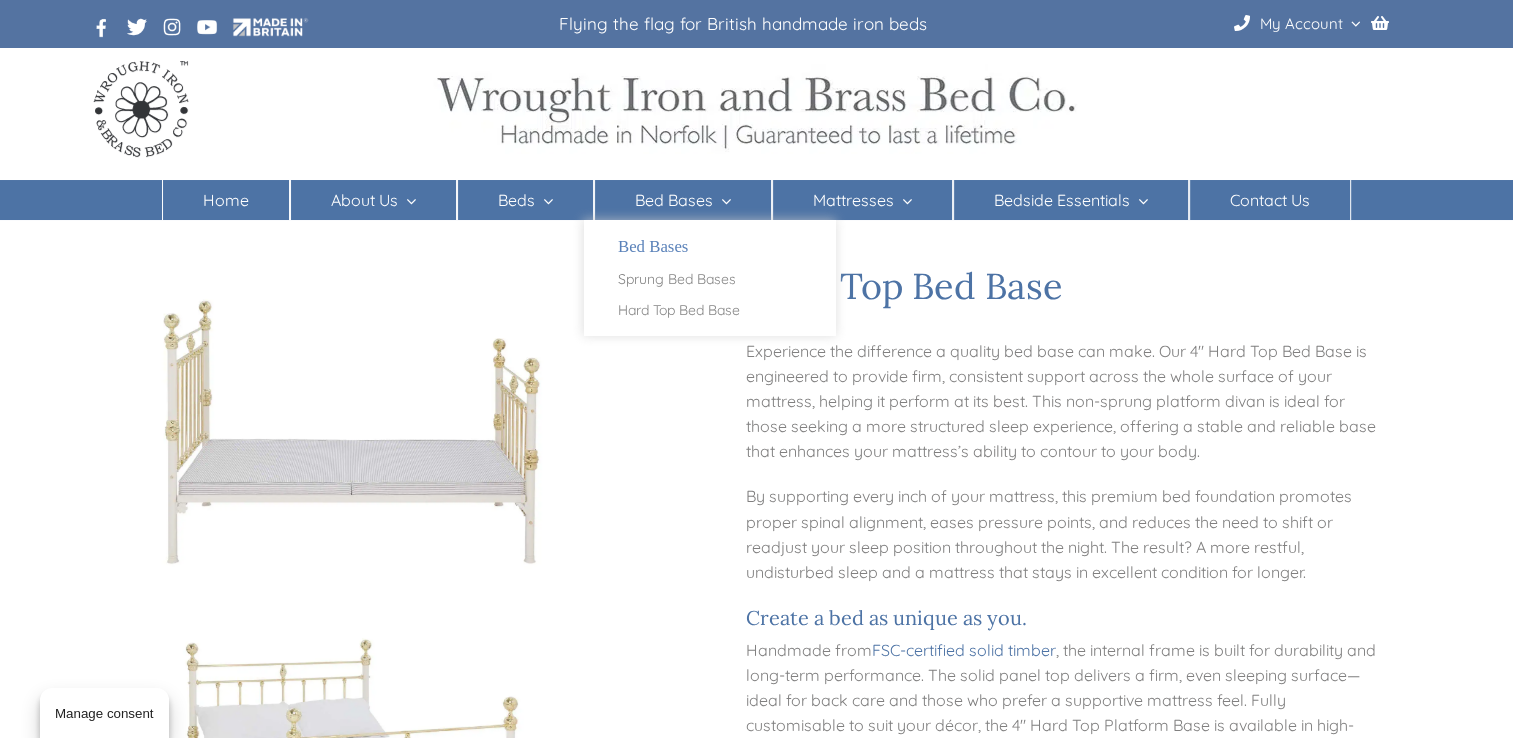 click at bounding box center [722, 201] 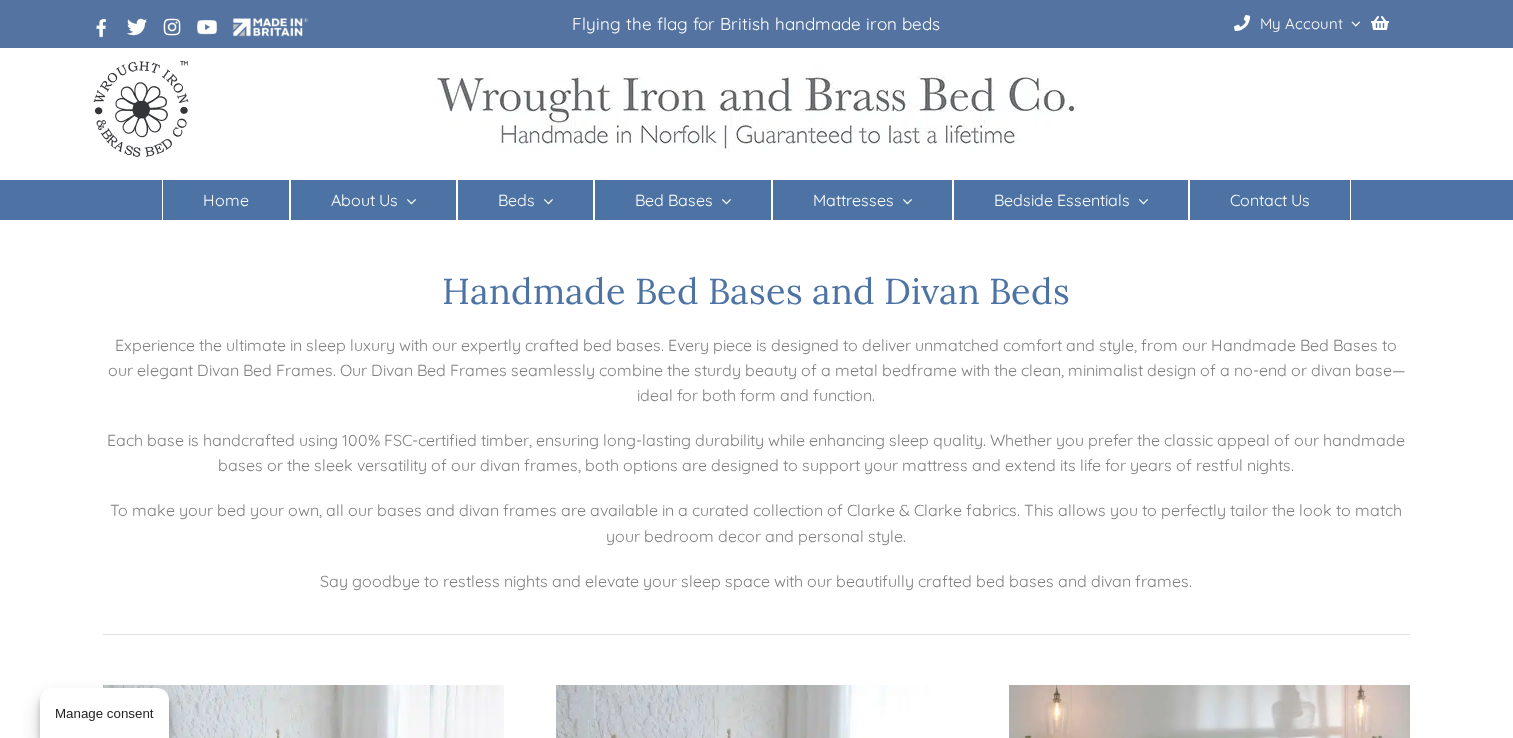 scroll, scrollTop: 0, scrollLeft: 0, axis: both 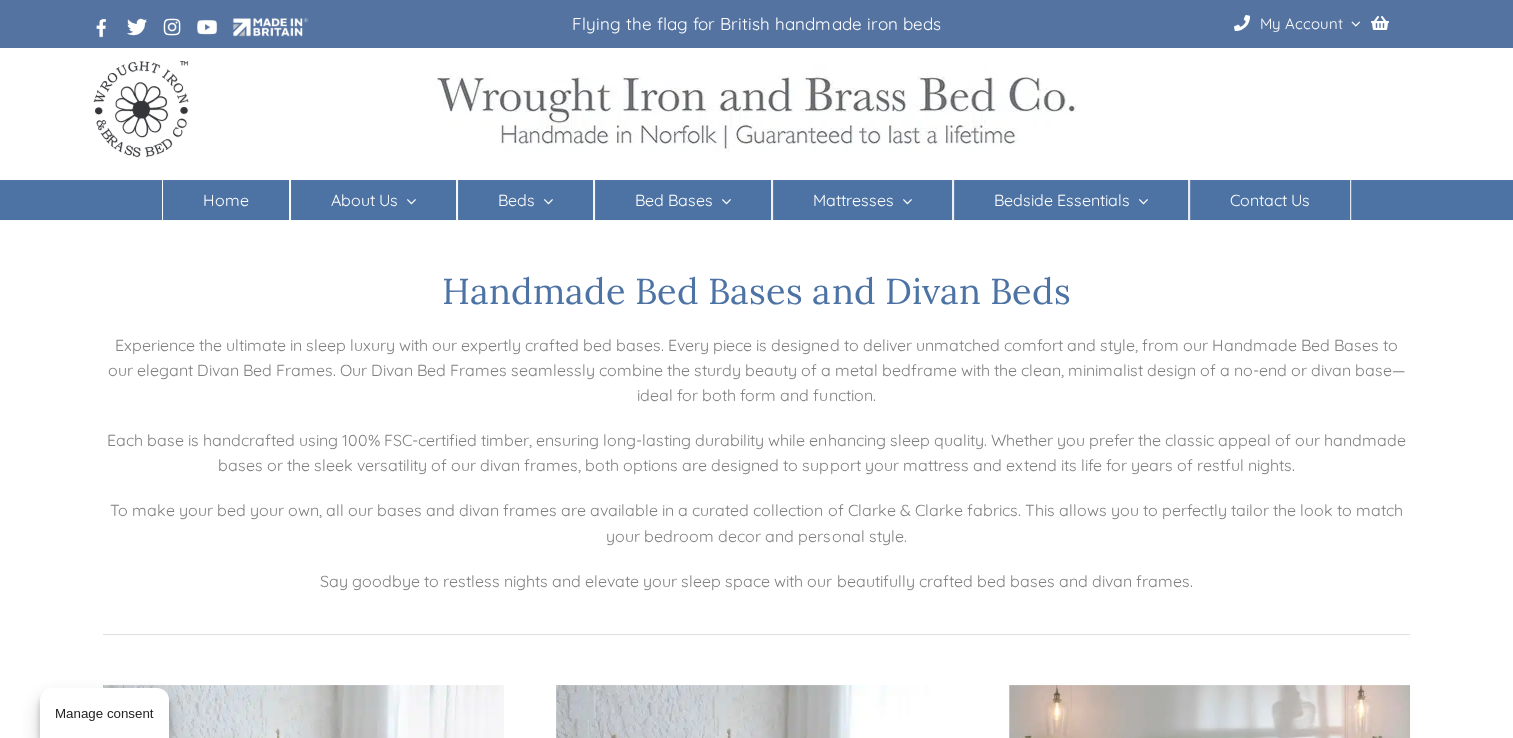 click at bounding box center [722, 201] 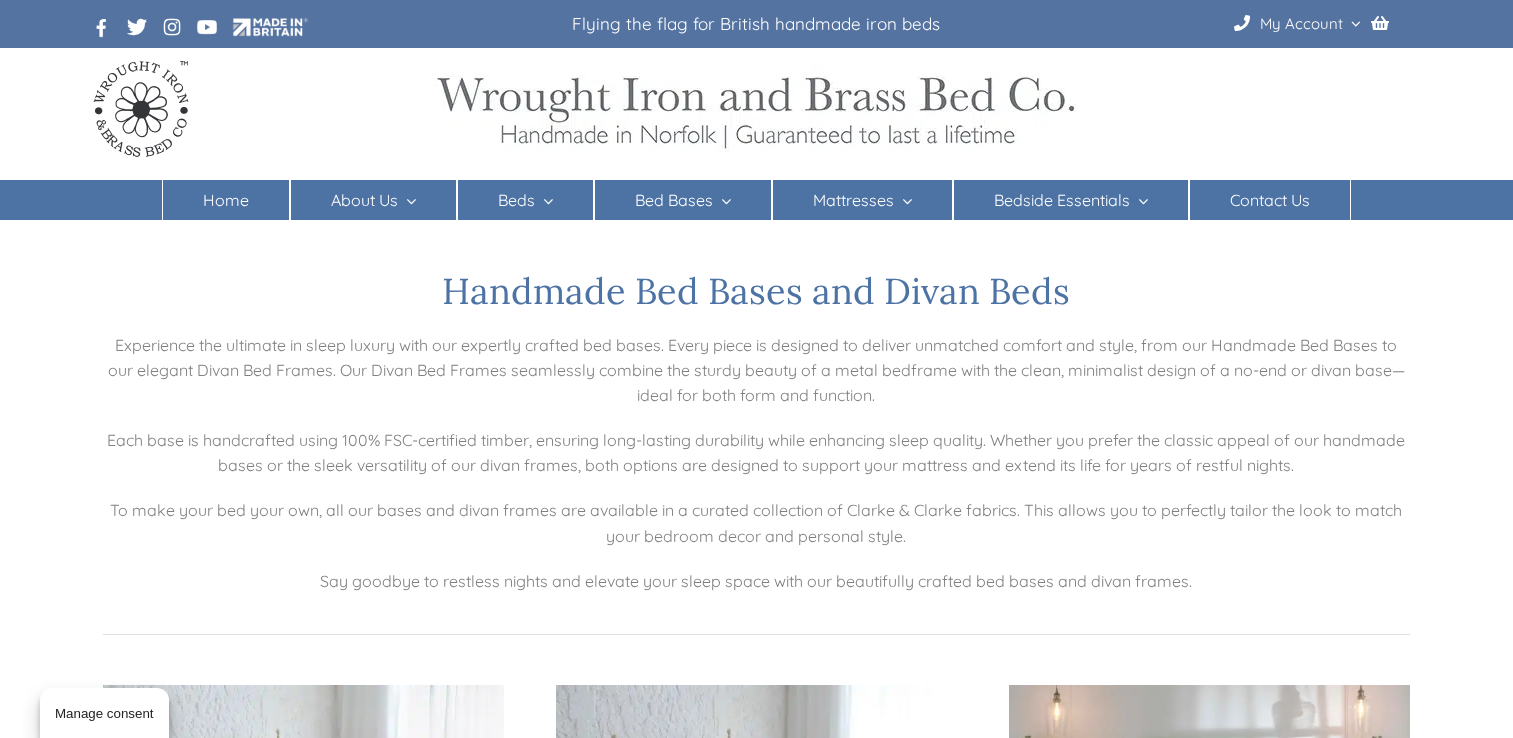 scroll, scrollTop: 0, scrollLeft: 0, axis: both 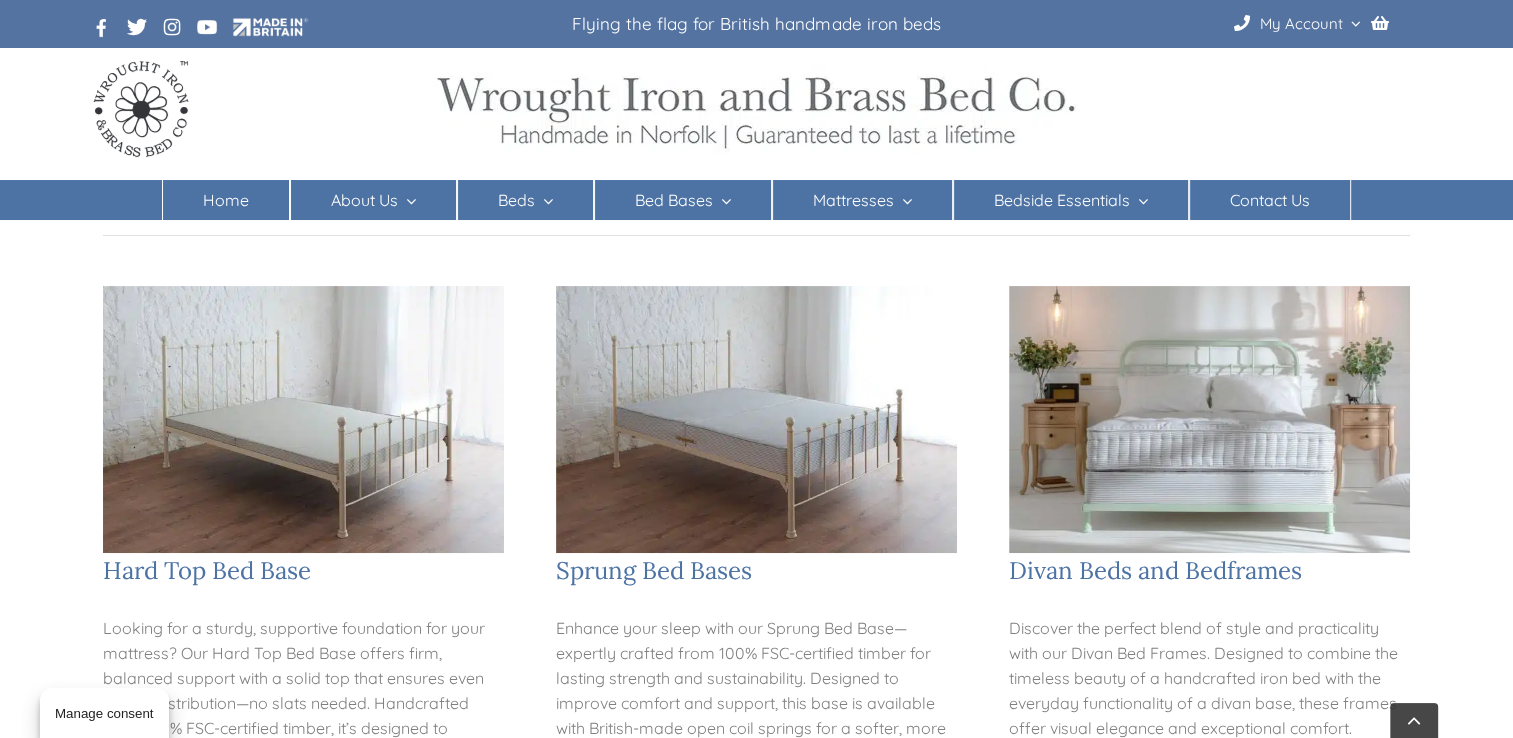 click at bounding box center [1209, 419] 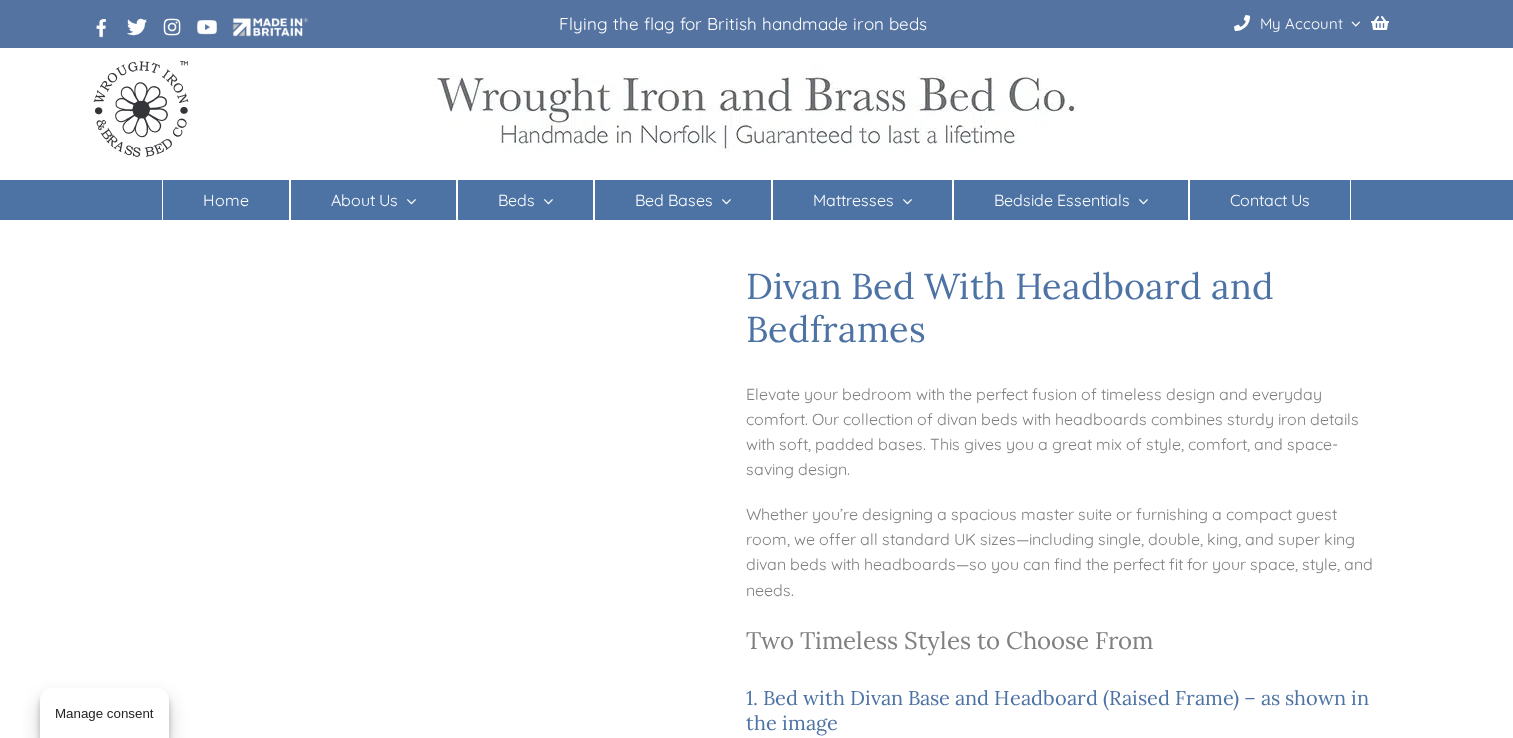 scroll, scrollTop: 0, scrollLeft: 0, axis: both 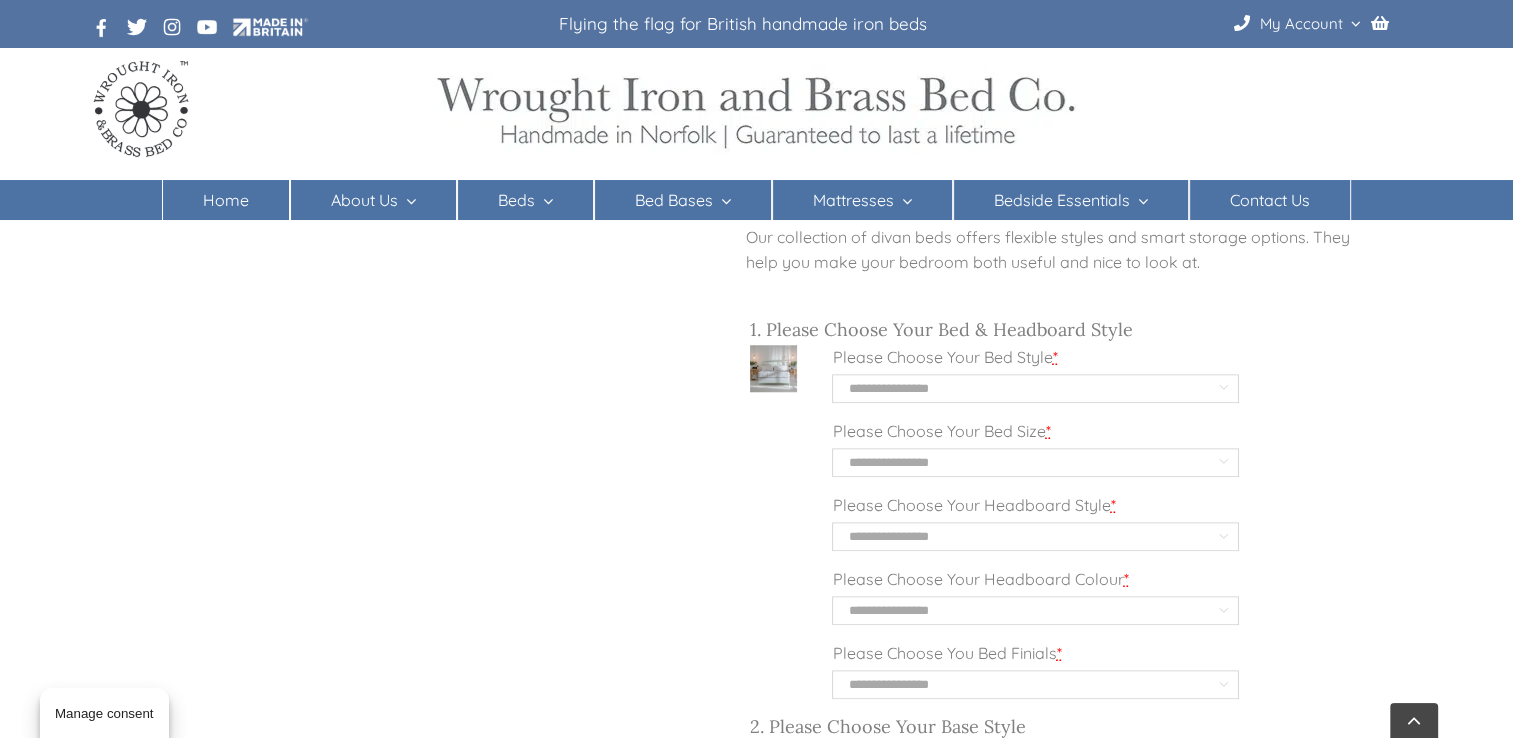 click on "**********" at bounding box center (1035, 388) 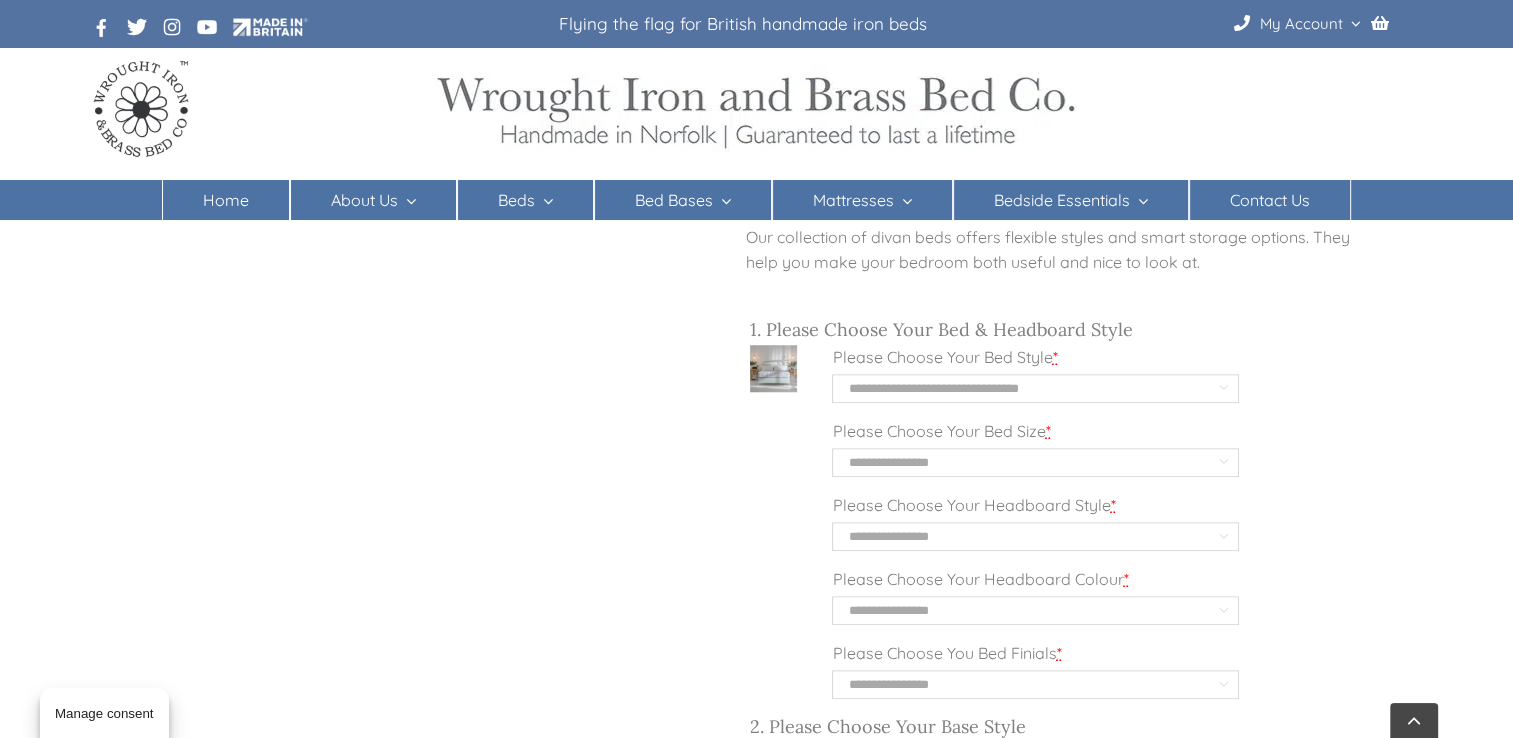 click on "**********" at bounding box center (1035, 388) 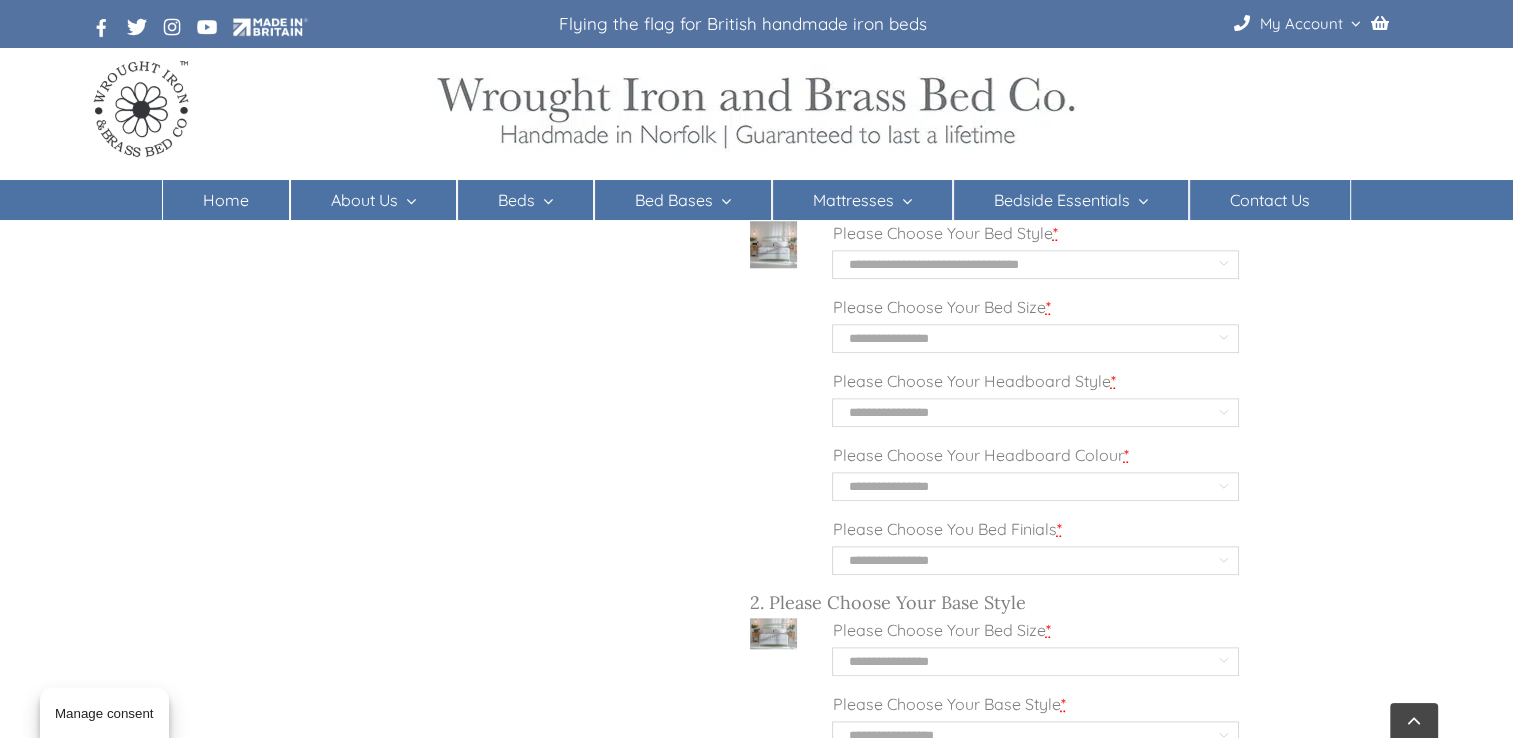 scroll, scrollTop: 1781, scrollLeft: 0, axis: vertical 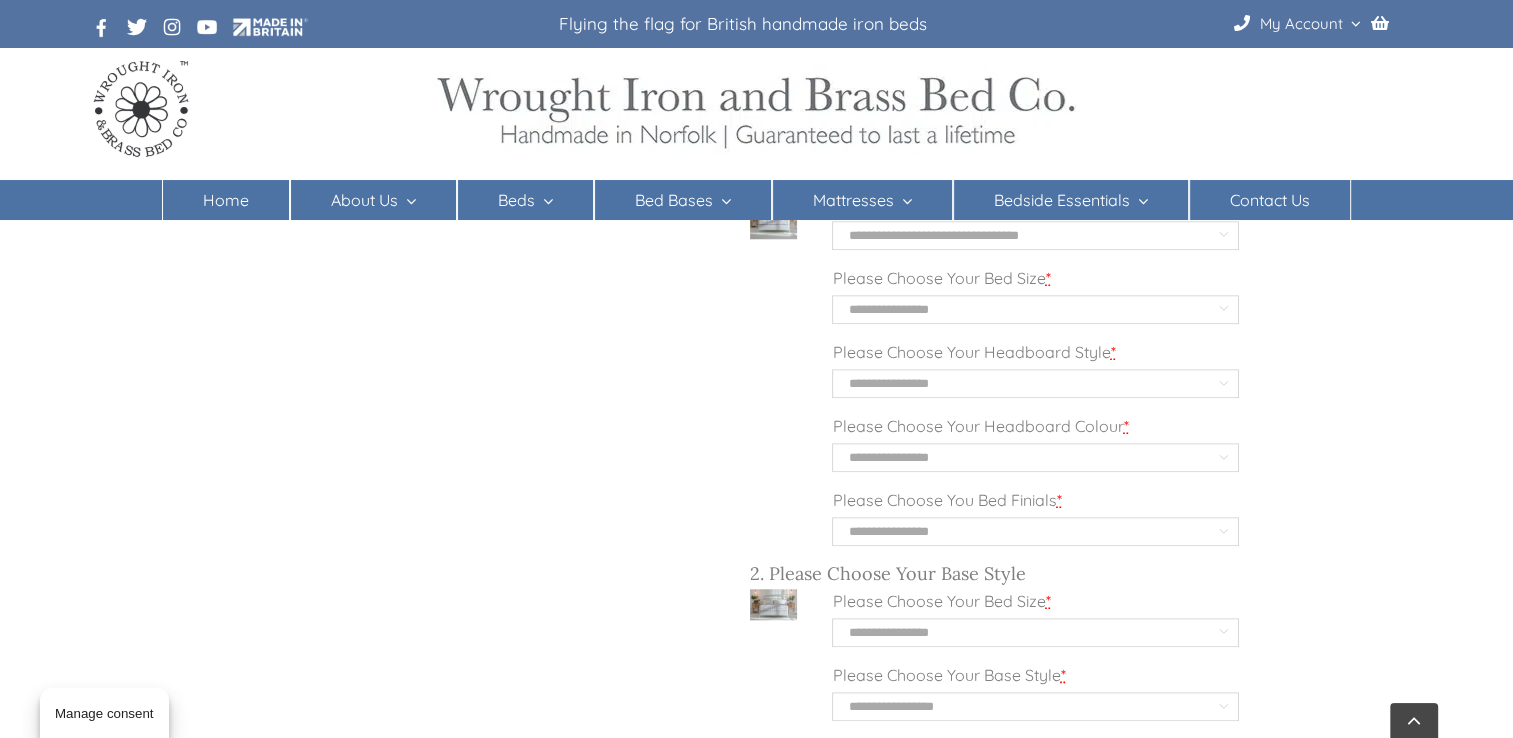 click on "**********" at bounding box center (1035, 383) 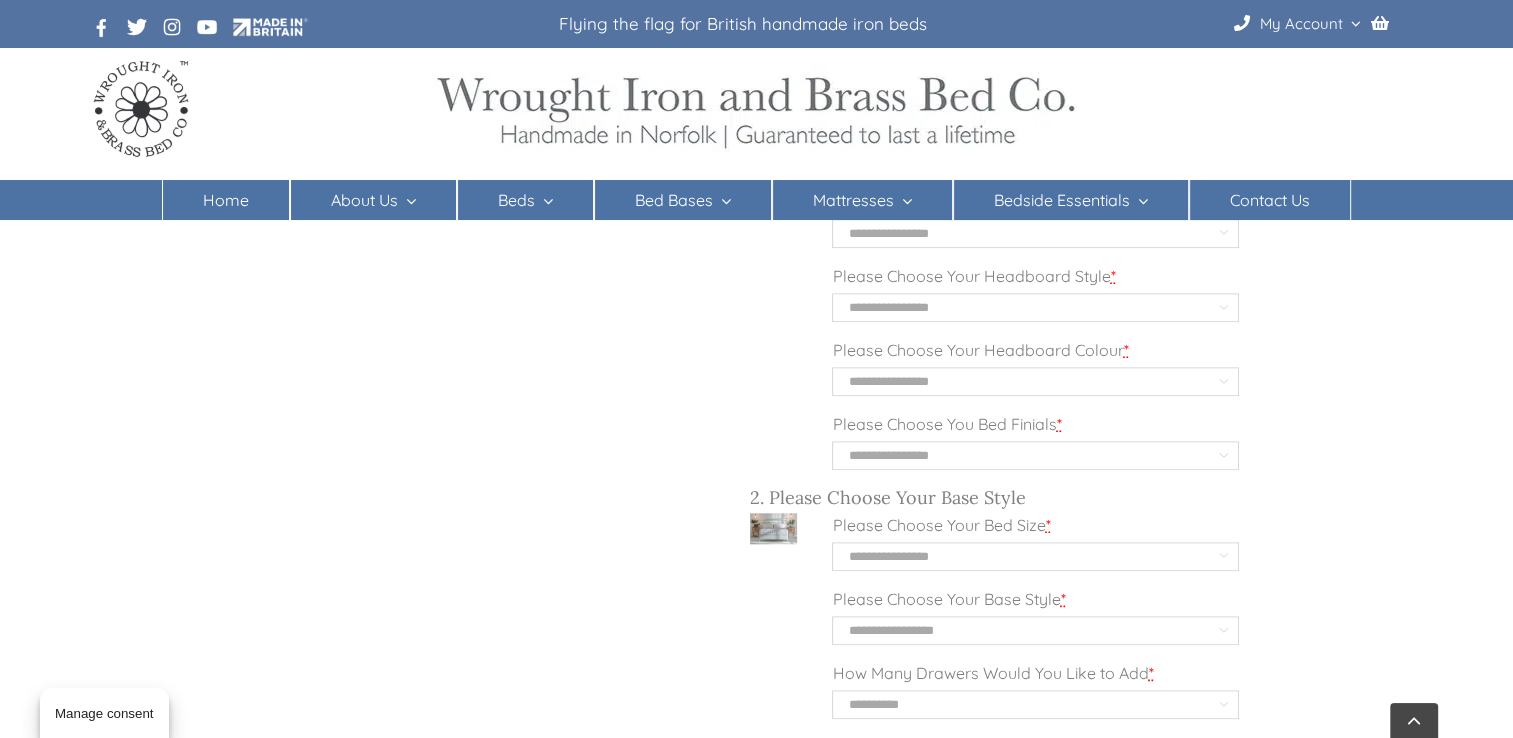 scroll, scrollTop: 1864, scrollLeft: 0, axis: vertical 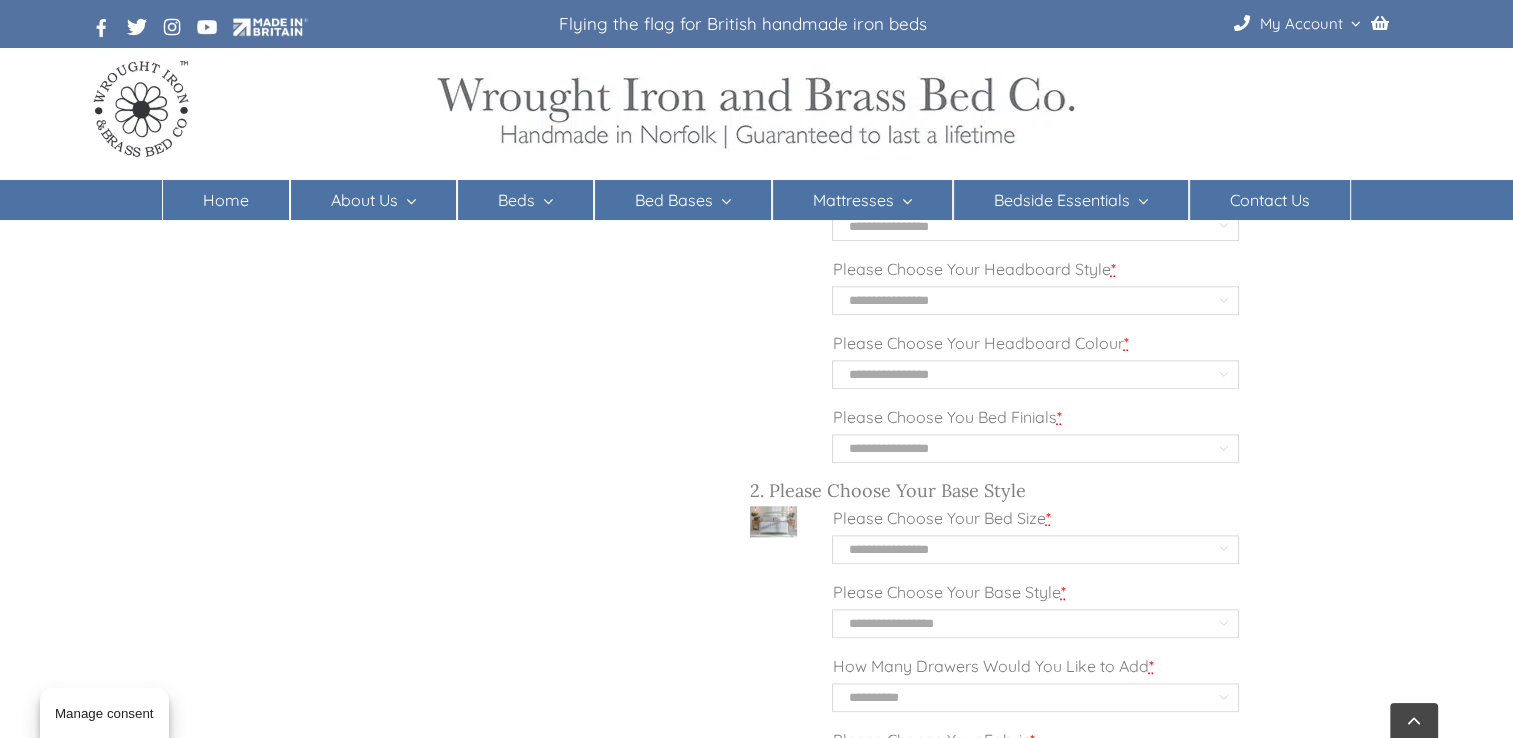 click on "**********" at bounding box center [1035, 448] 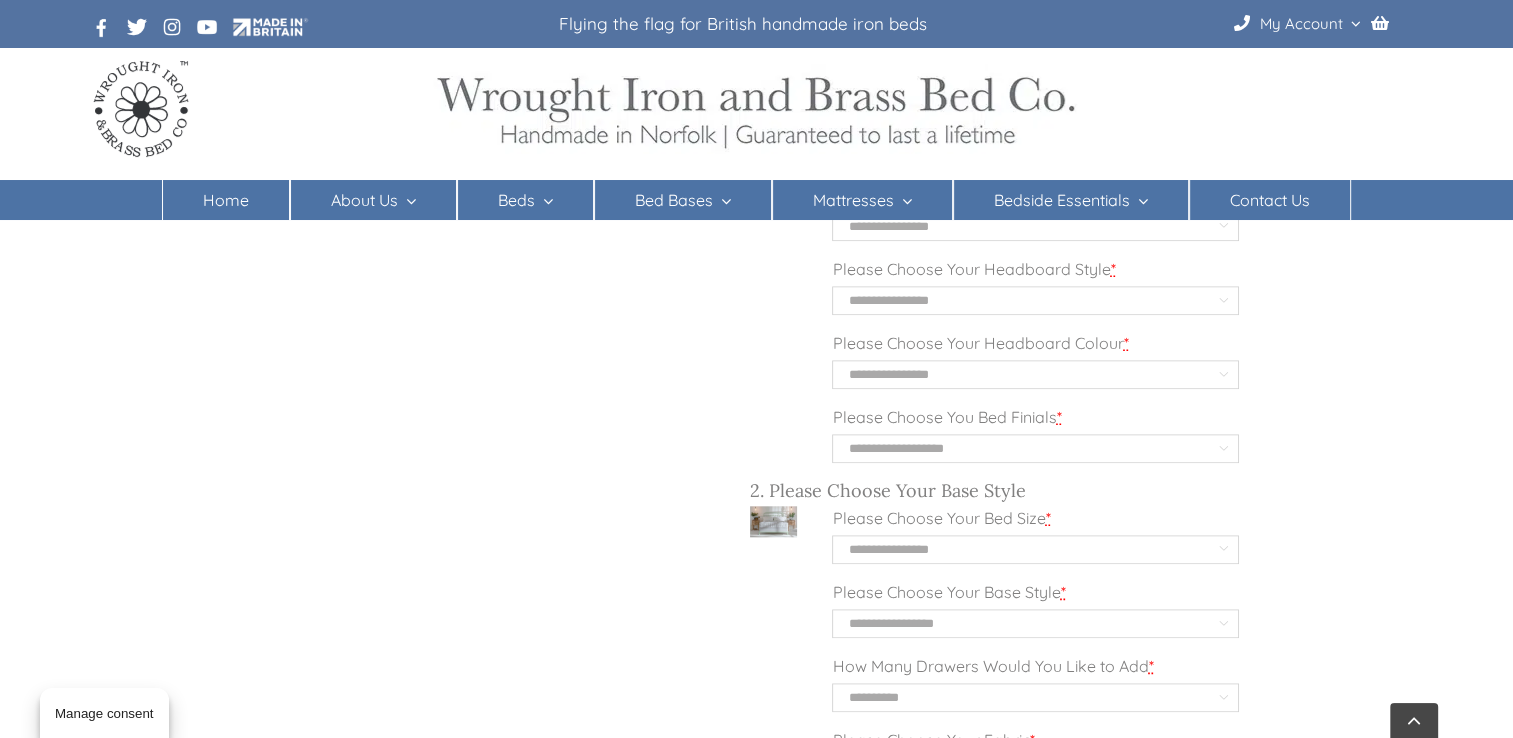 click on "**********" at bounding box center (1035, 448) 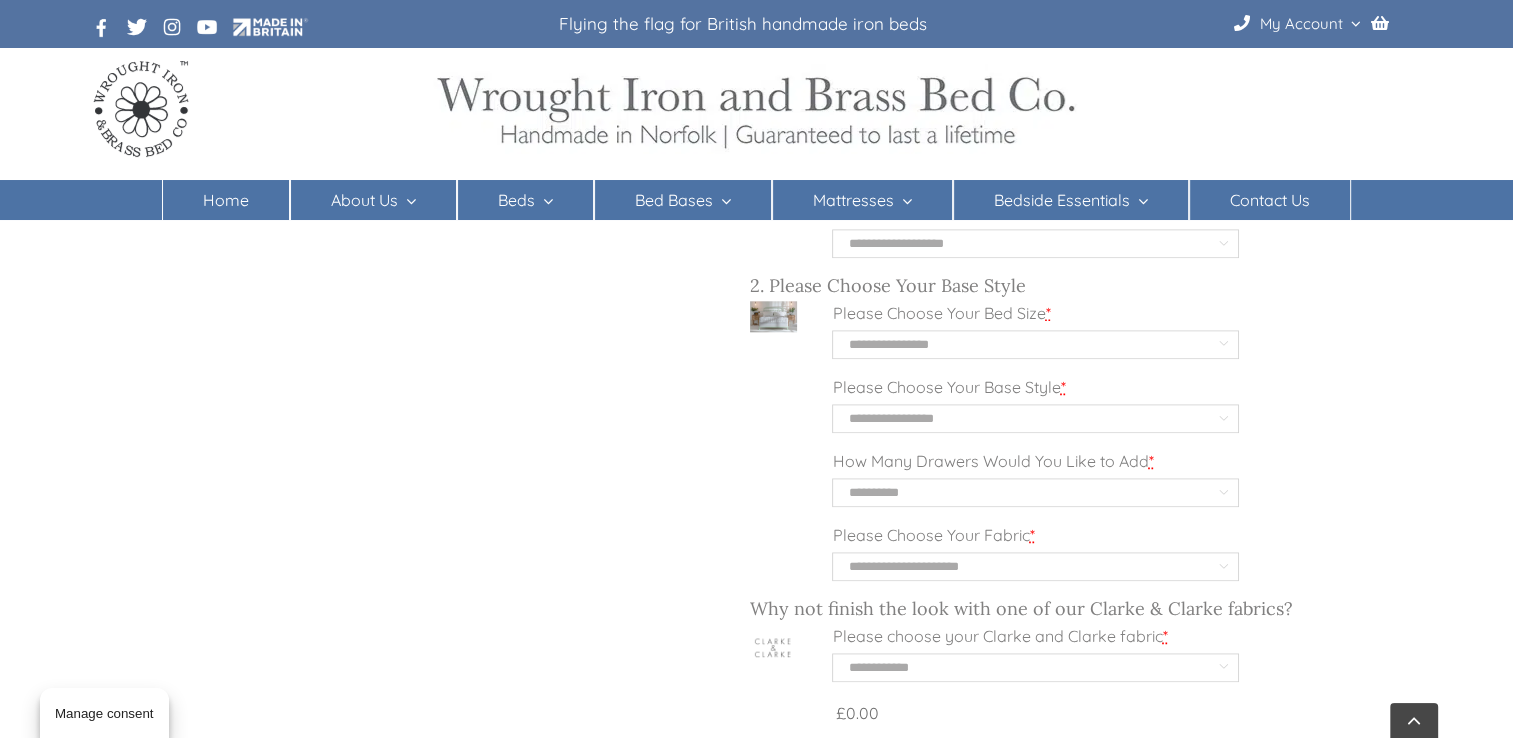 scroll, scrollTop: 2072, scrollLeft: 0, axis: vertical 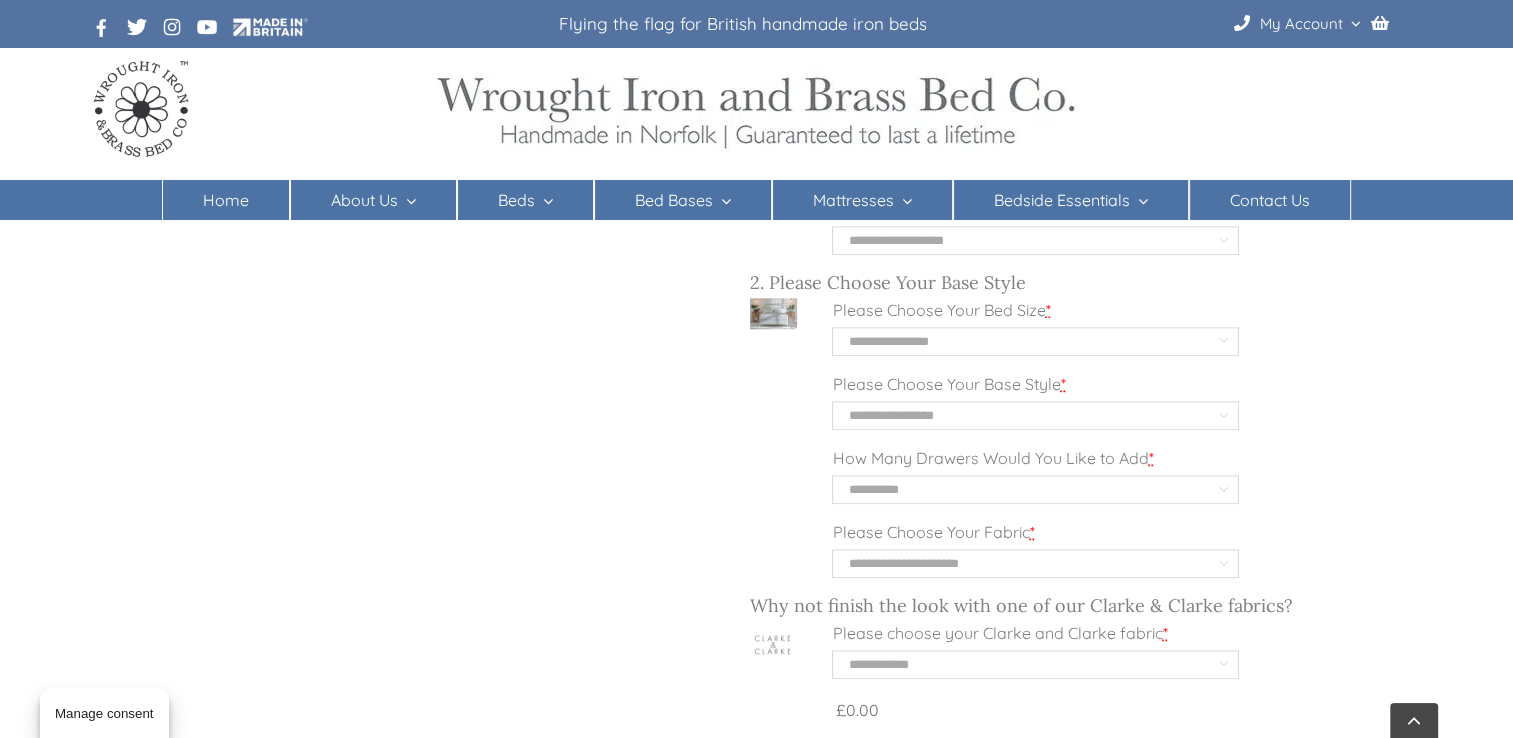 click on "**********" at bounding box center [1035, 415] 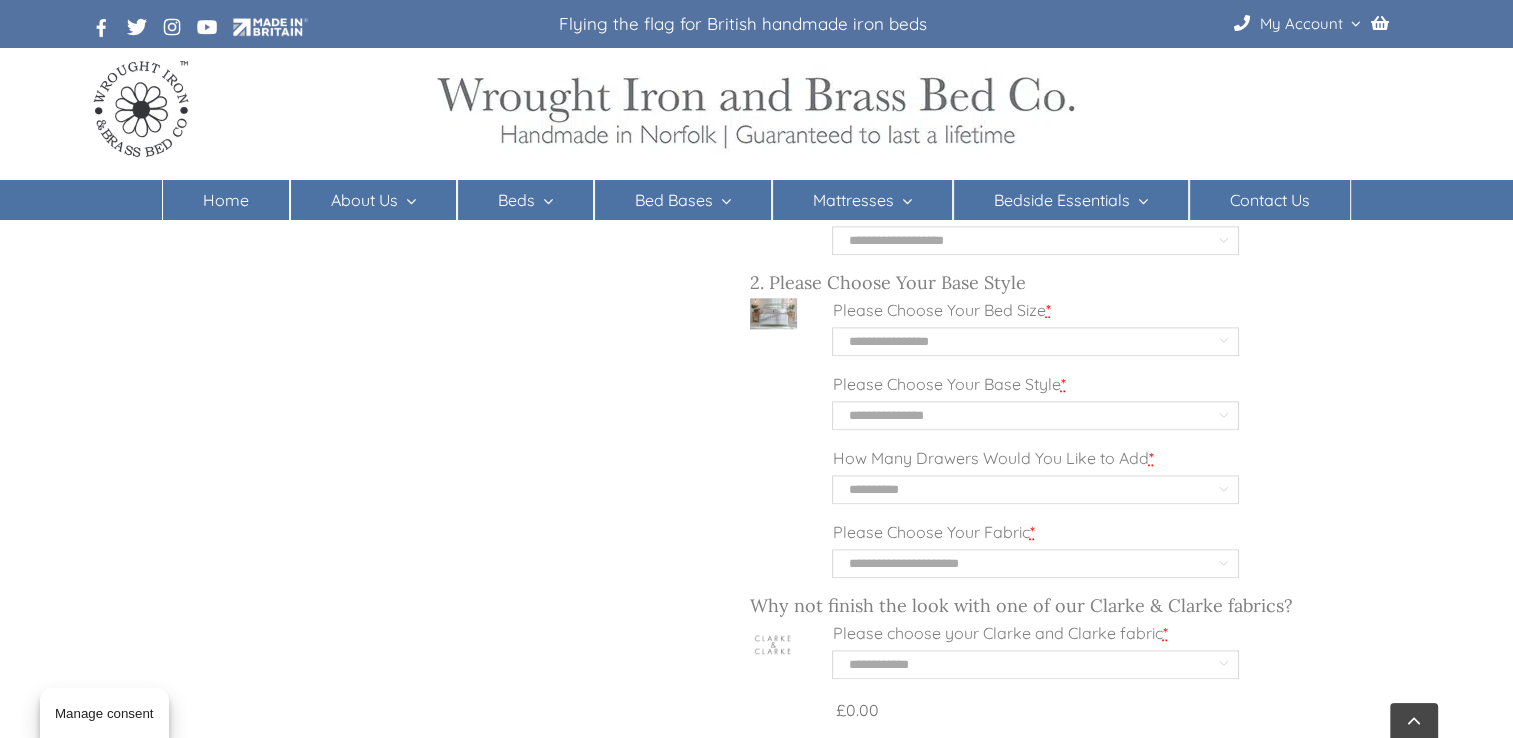 click on "**********" at bounding box center (1035, 415) 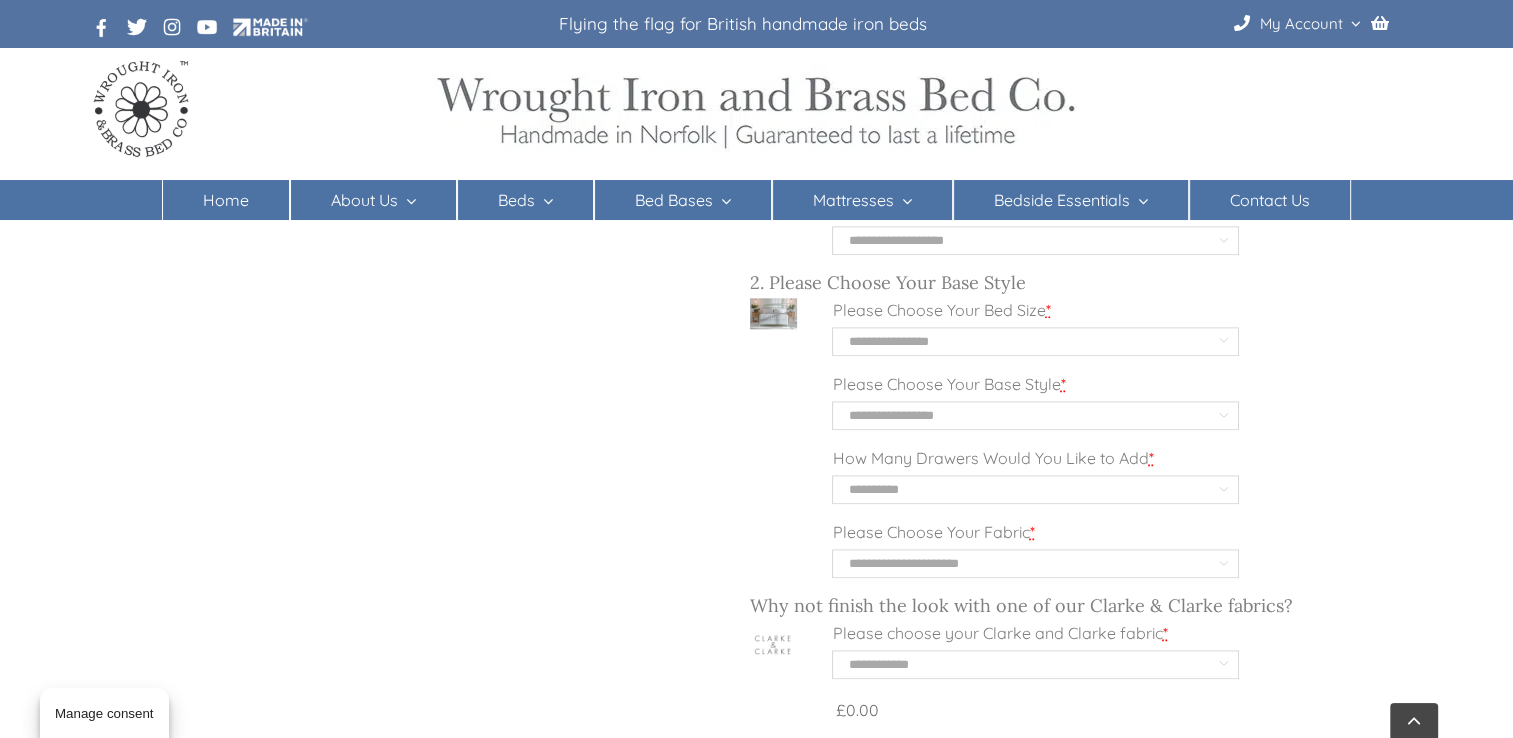 click on "**********" at bounding box center (1035, 489) 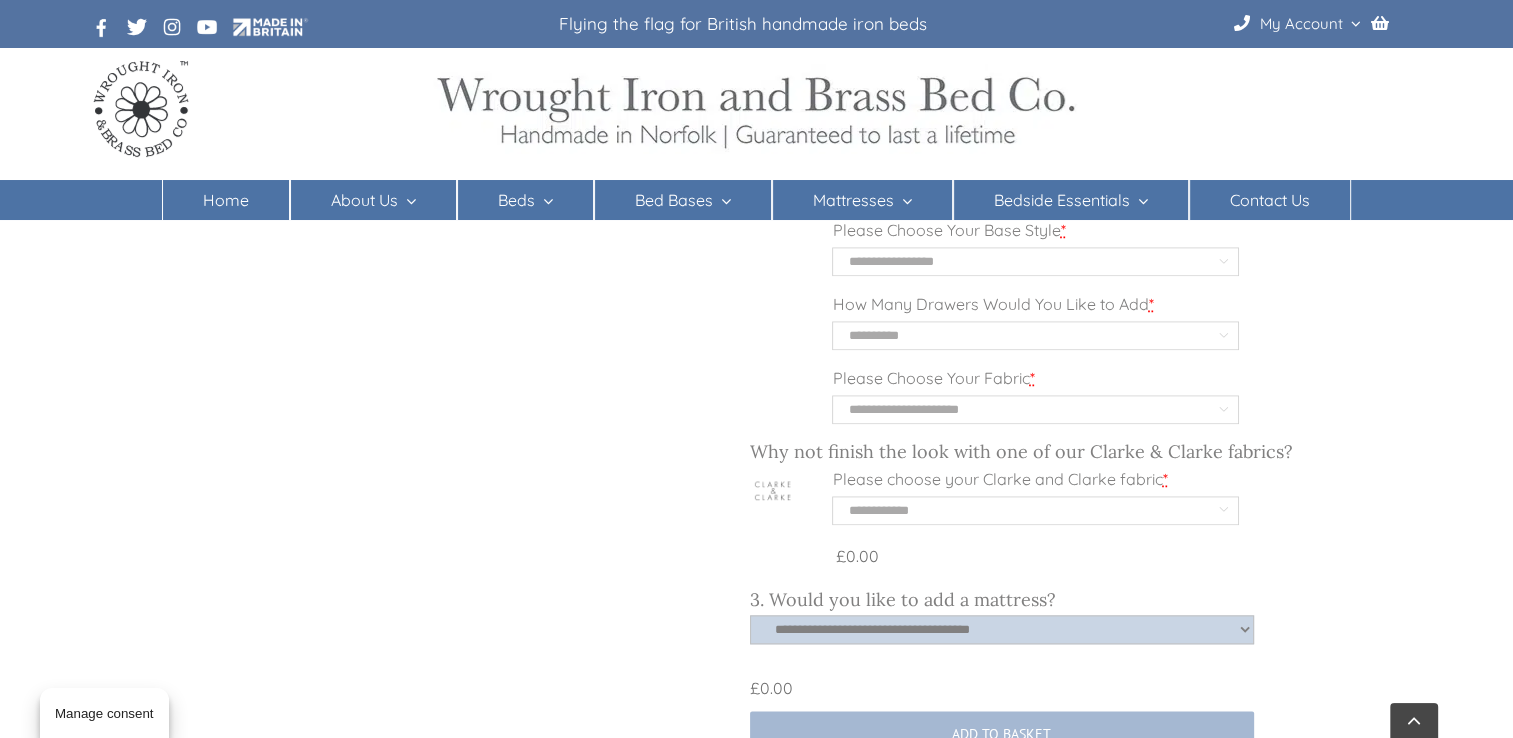 scroll, scrollTop: 2266, scrollLeft: 0, axis: vertical 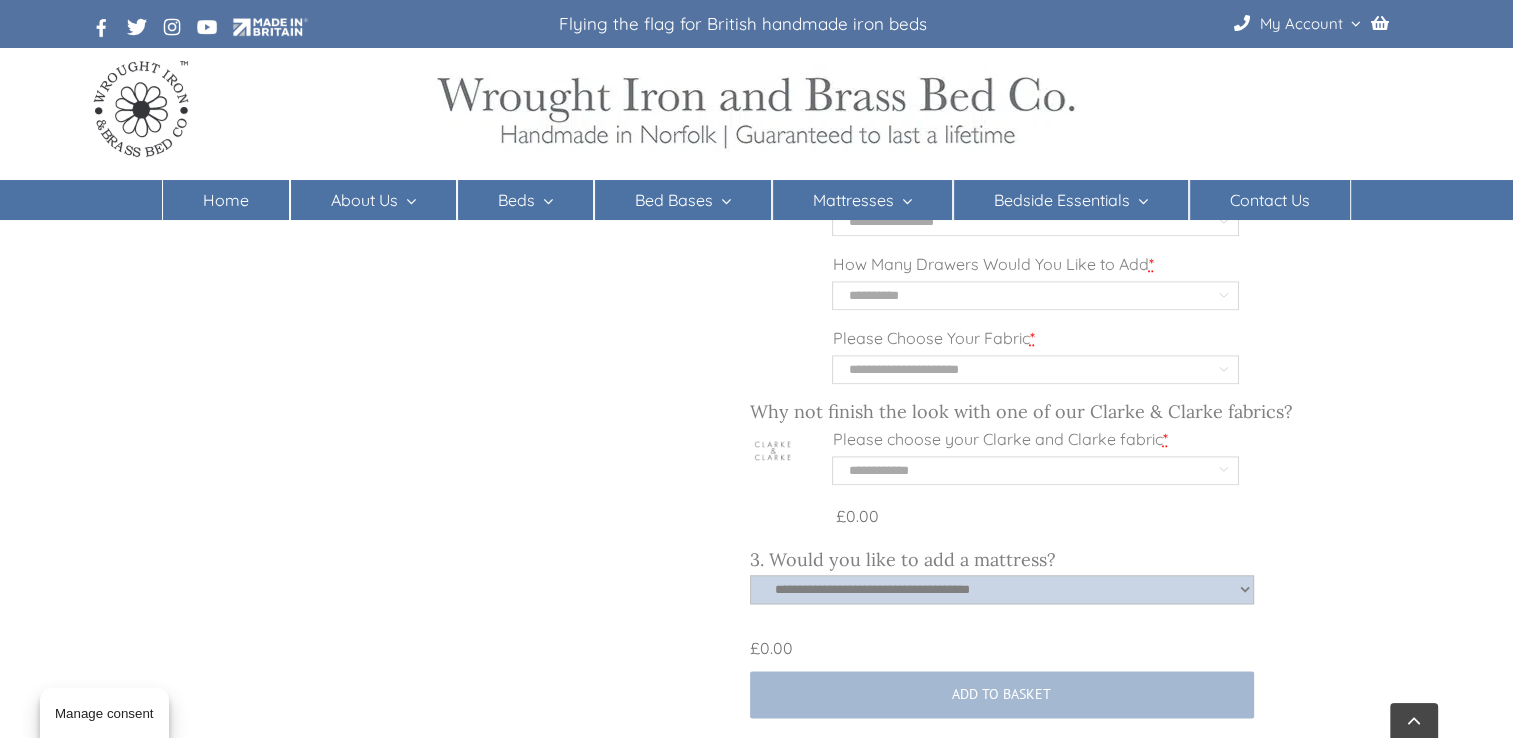 click on "**********" at bounding box center (1035, 369) 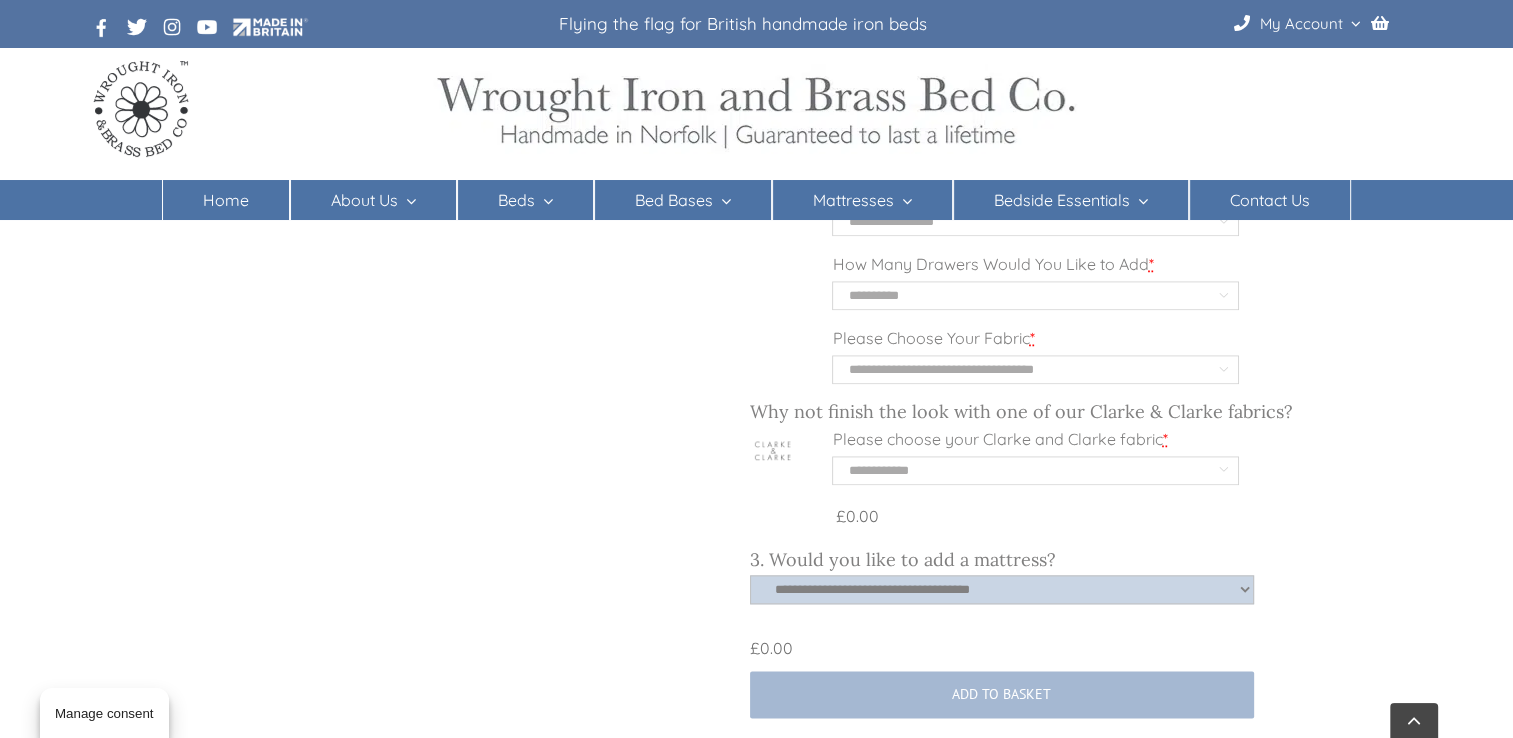 click on "**********" at bounding box center [1035, 369] 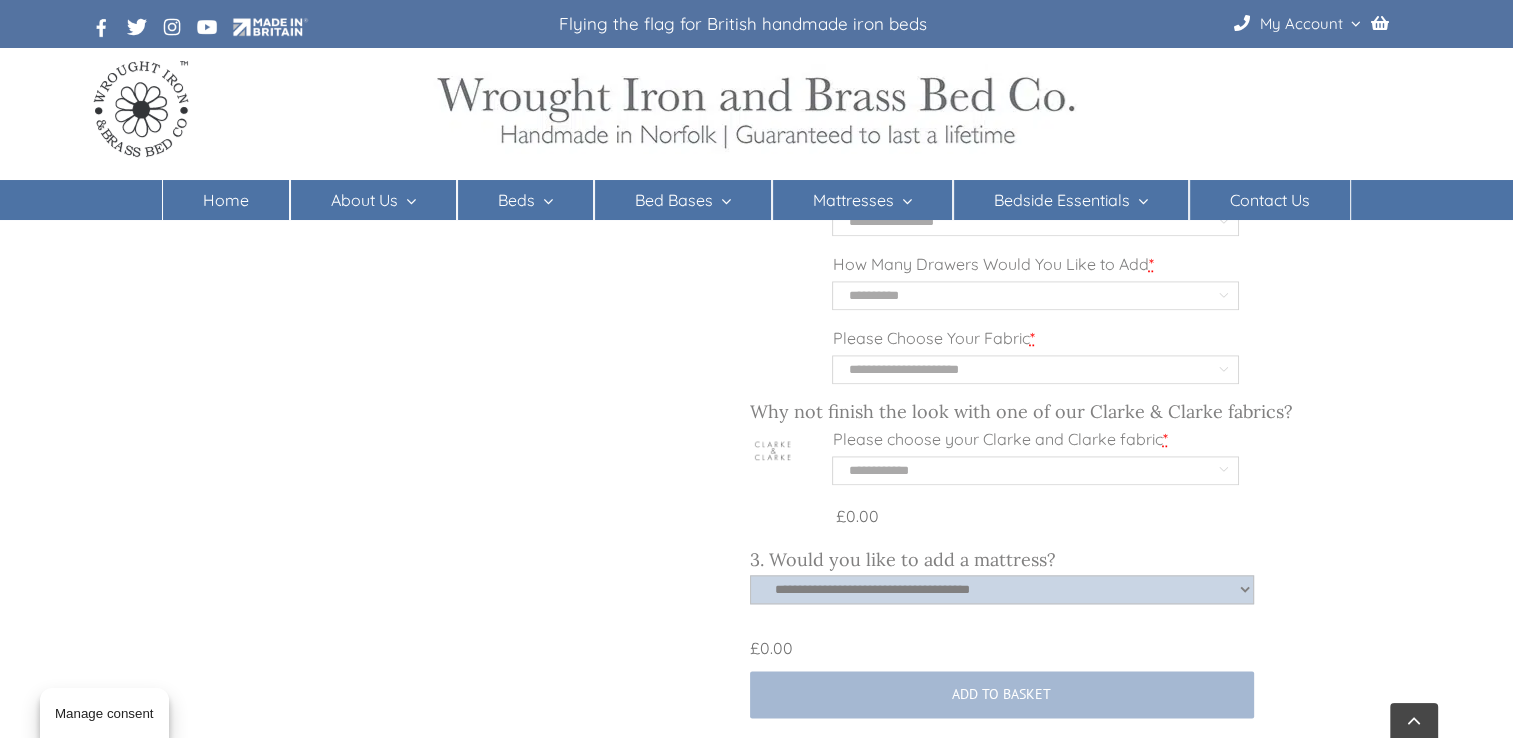 click on "**********" at bounding box center (1035, 369) 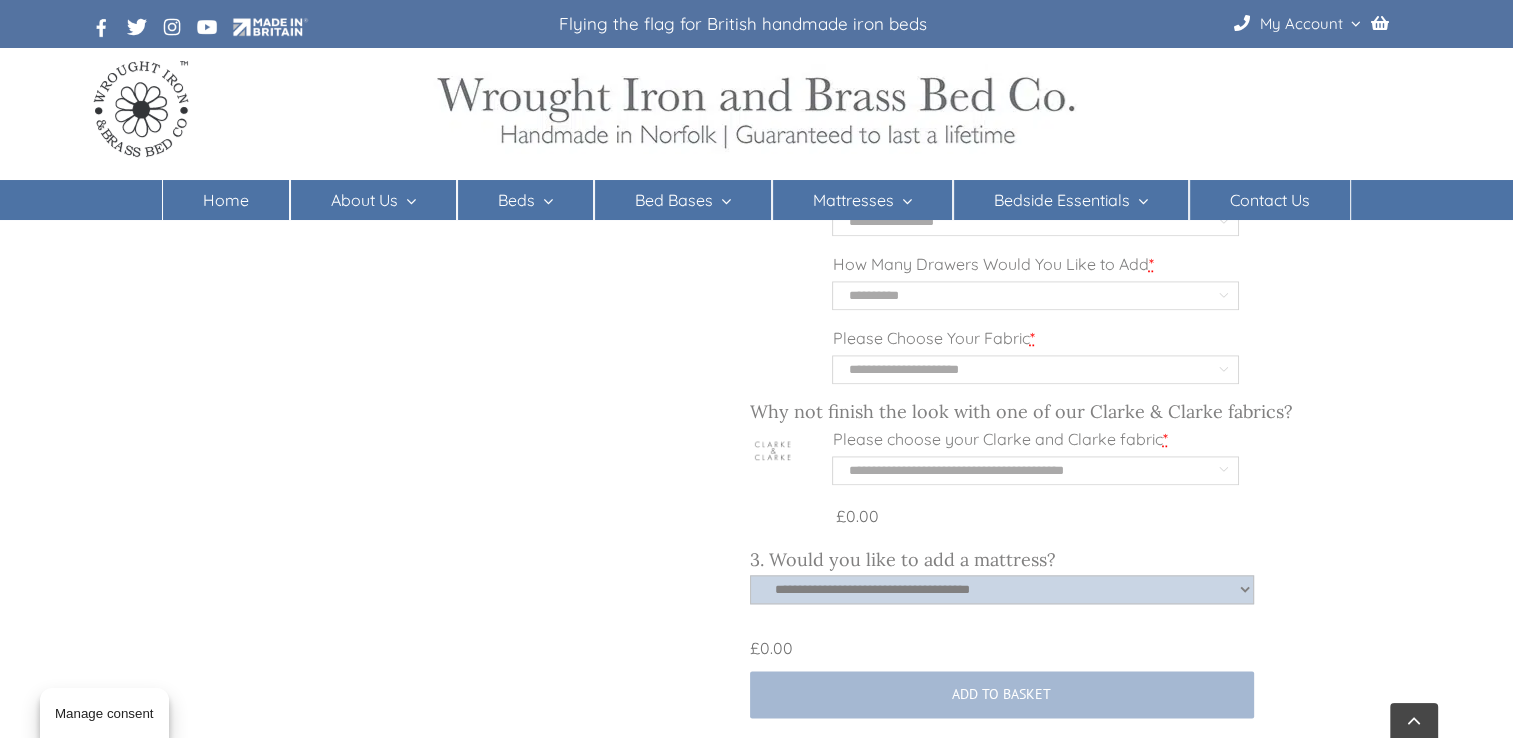 click on "**********" at bounding box center [1035, 470] 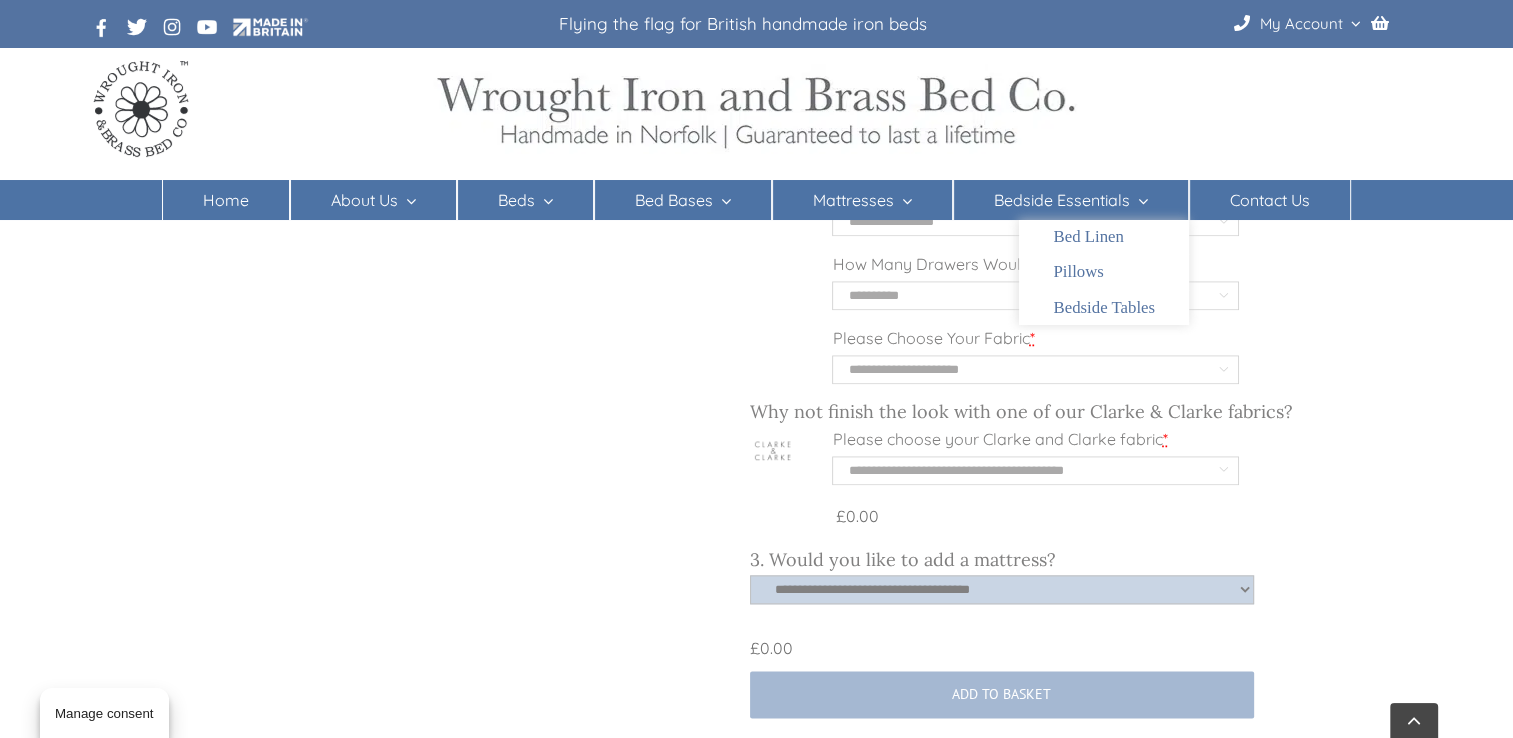 select on "**********" 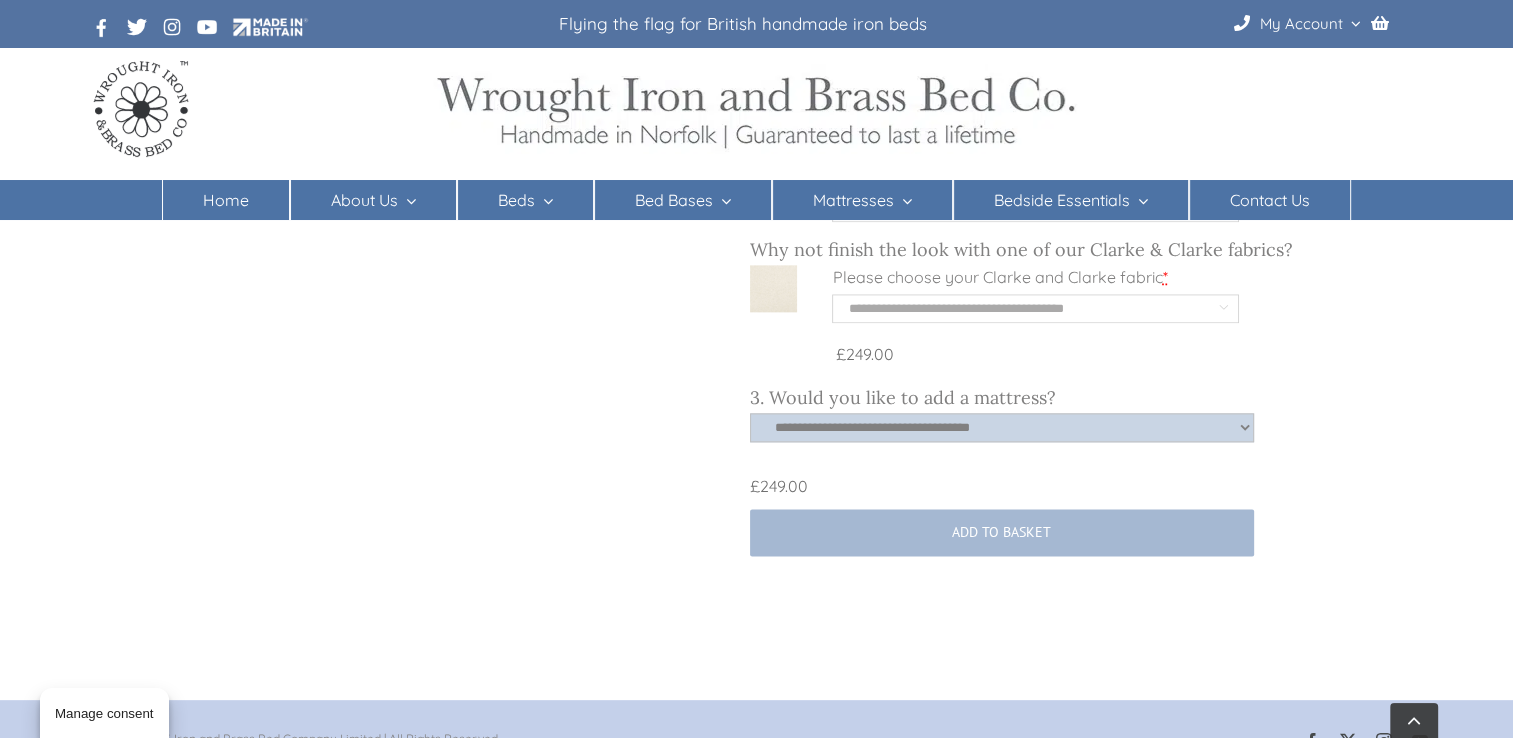 scroll, scrollTop: 2465, scrollLeft: 0, axis: vertical 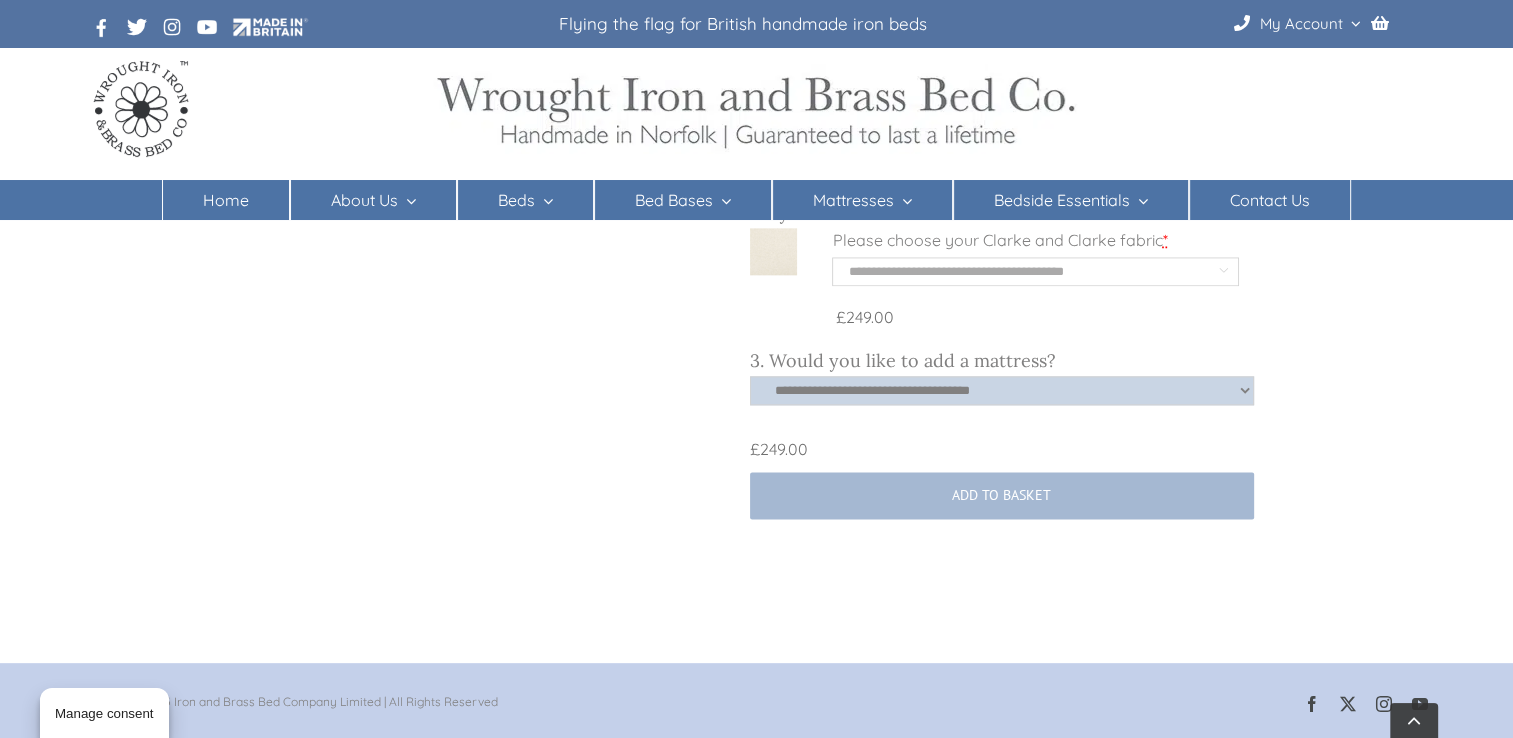 click on "**********" 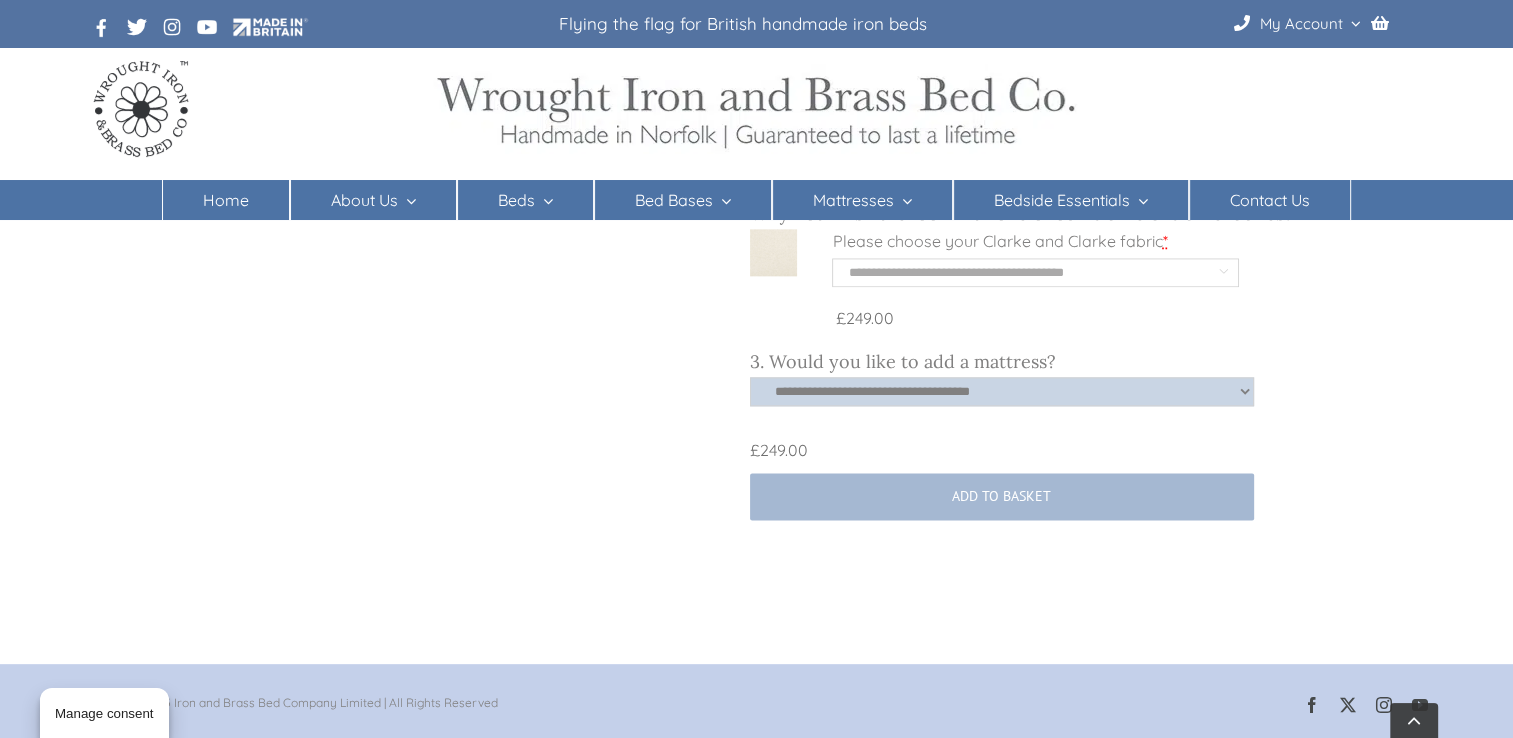 scroll, scrollTop: 2465, scrollLeft: 0, axis: vertical 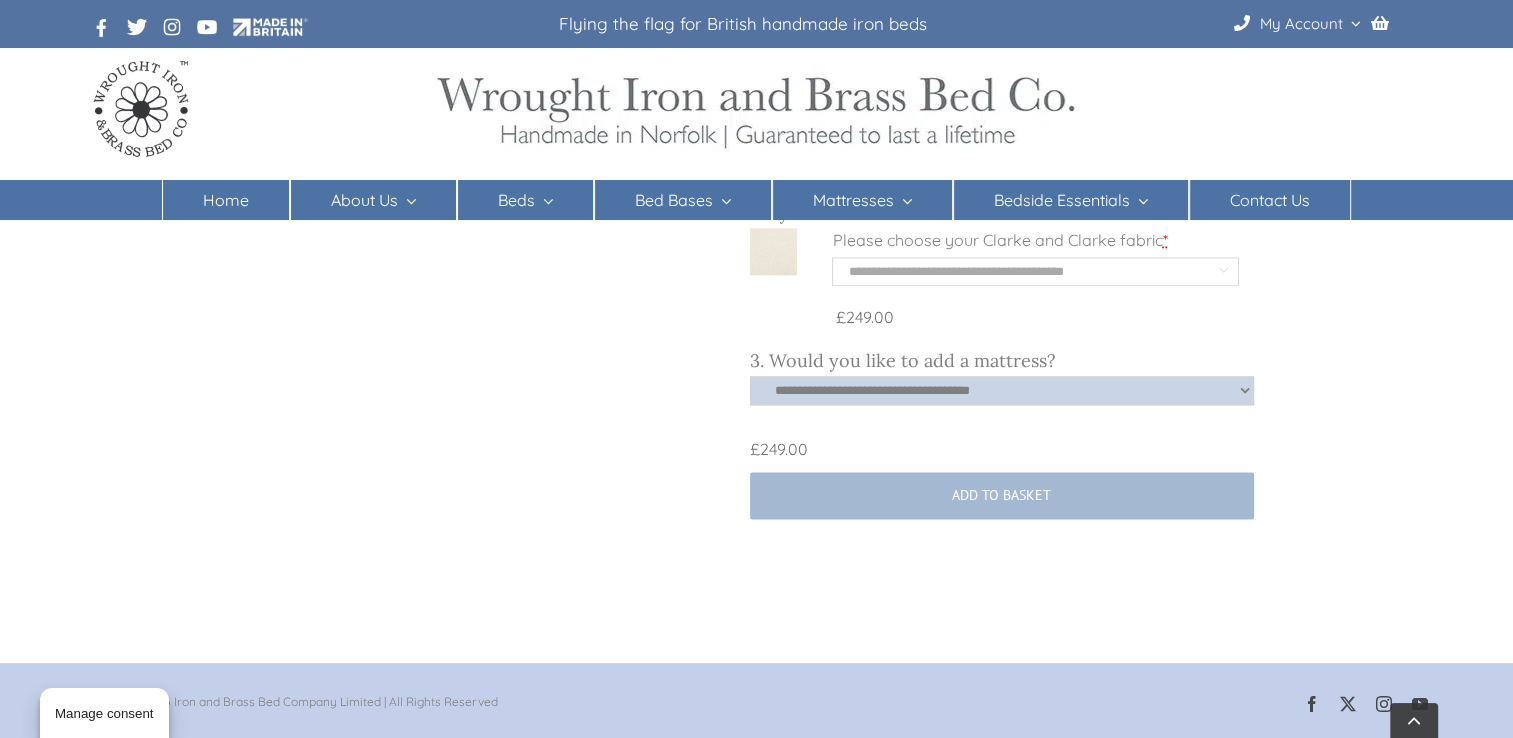 click on "**********" 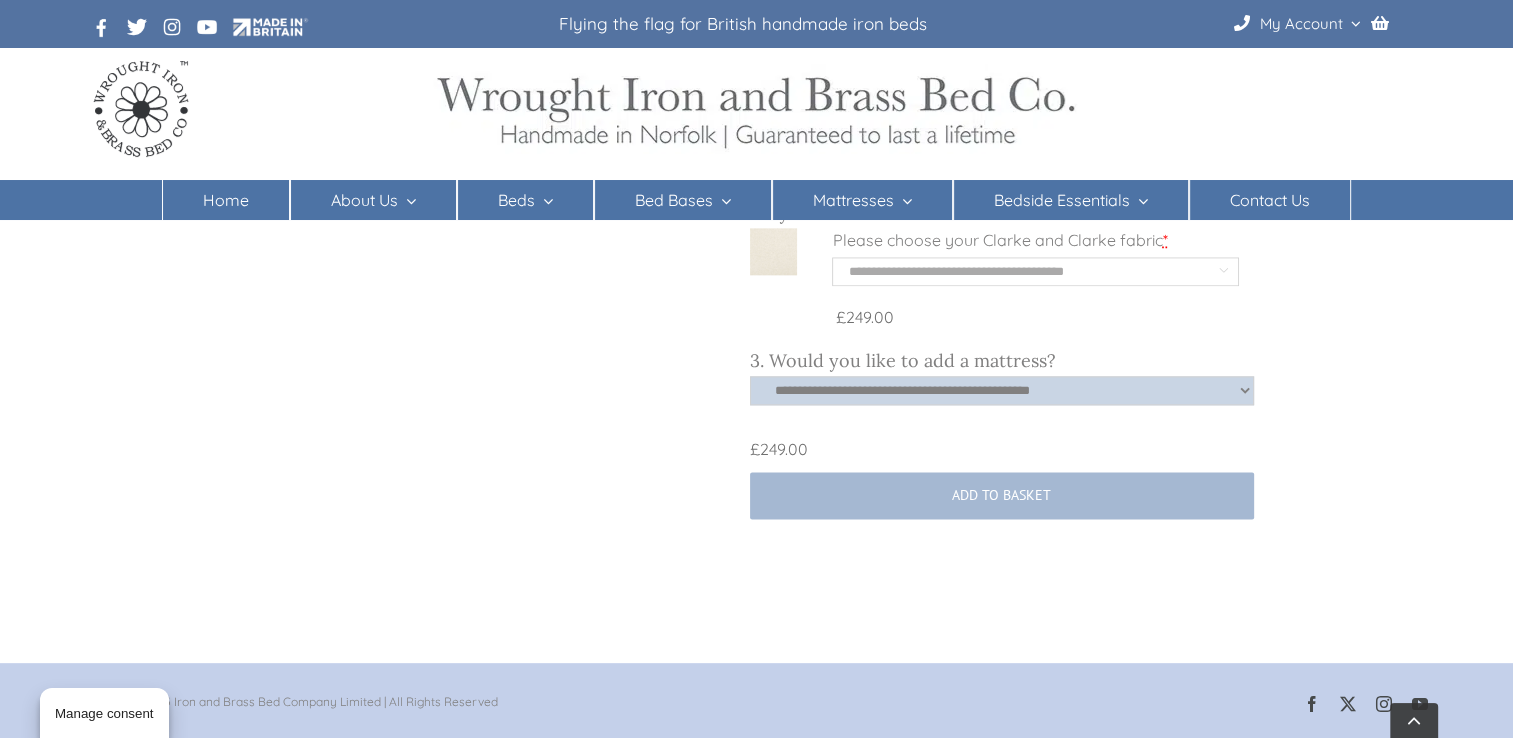 click on "**********" 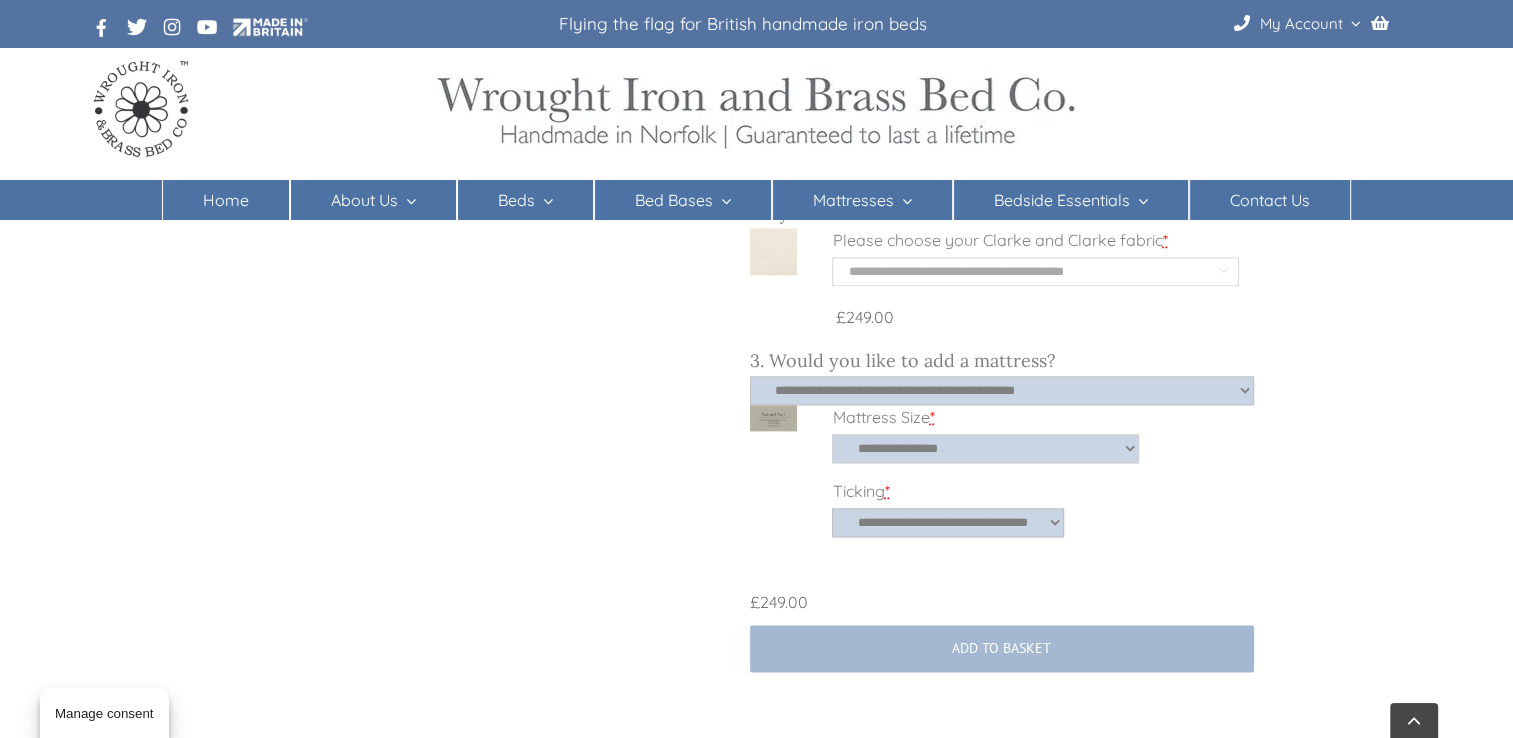 click on "**********" at bounding box center [985, 448] 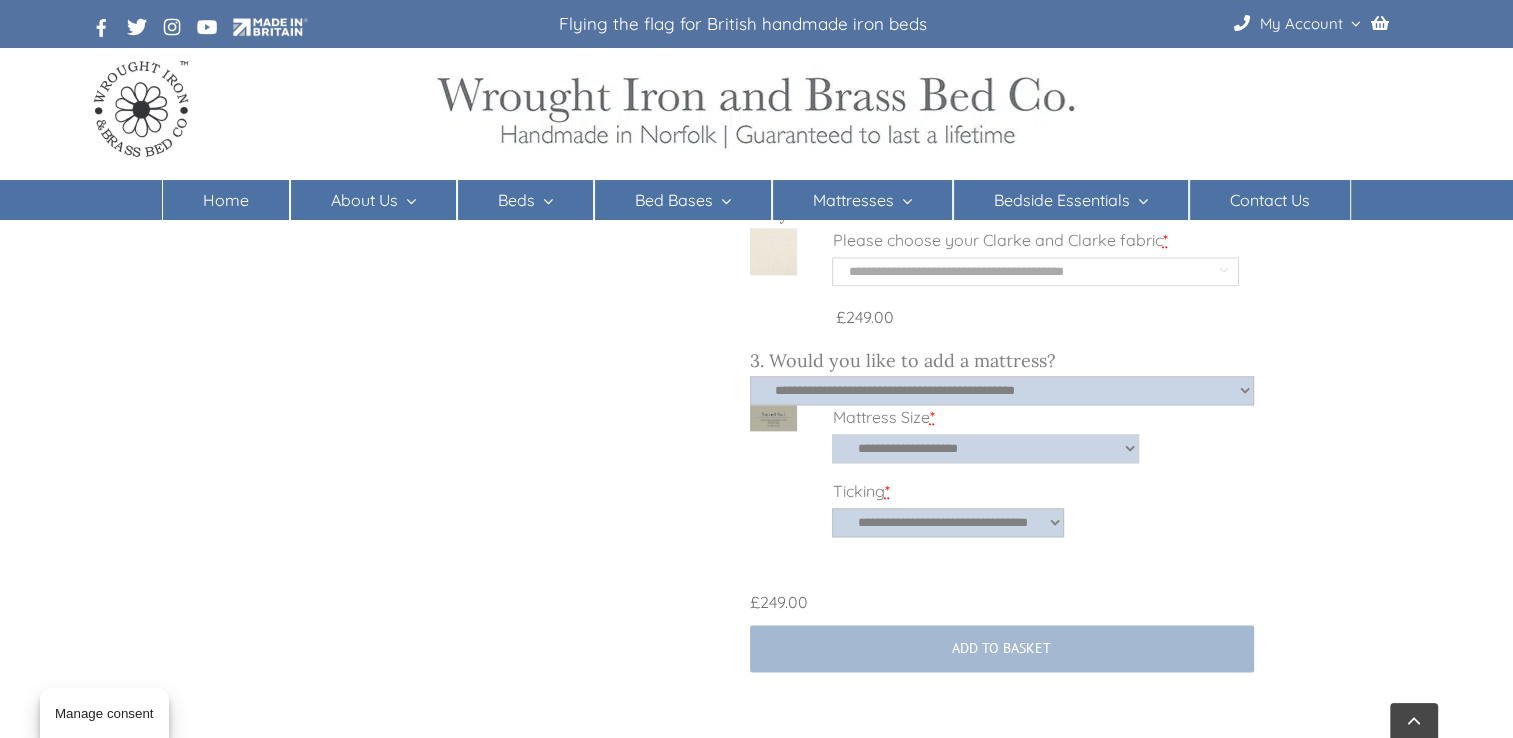 click on "**********" at bounding box center [985, 448] 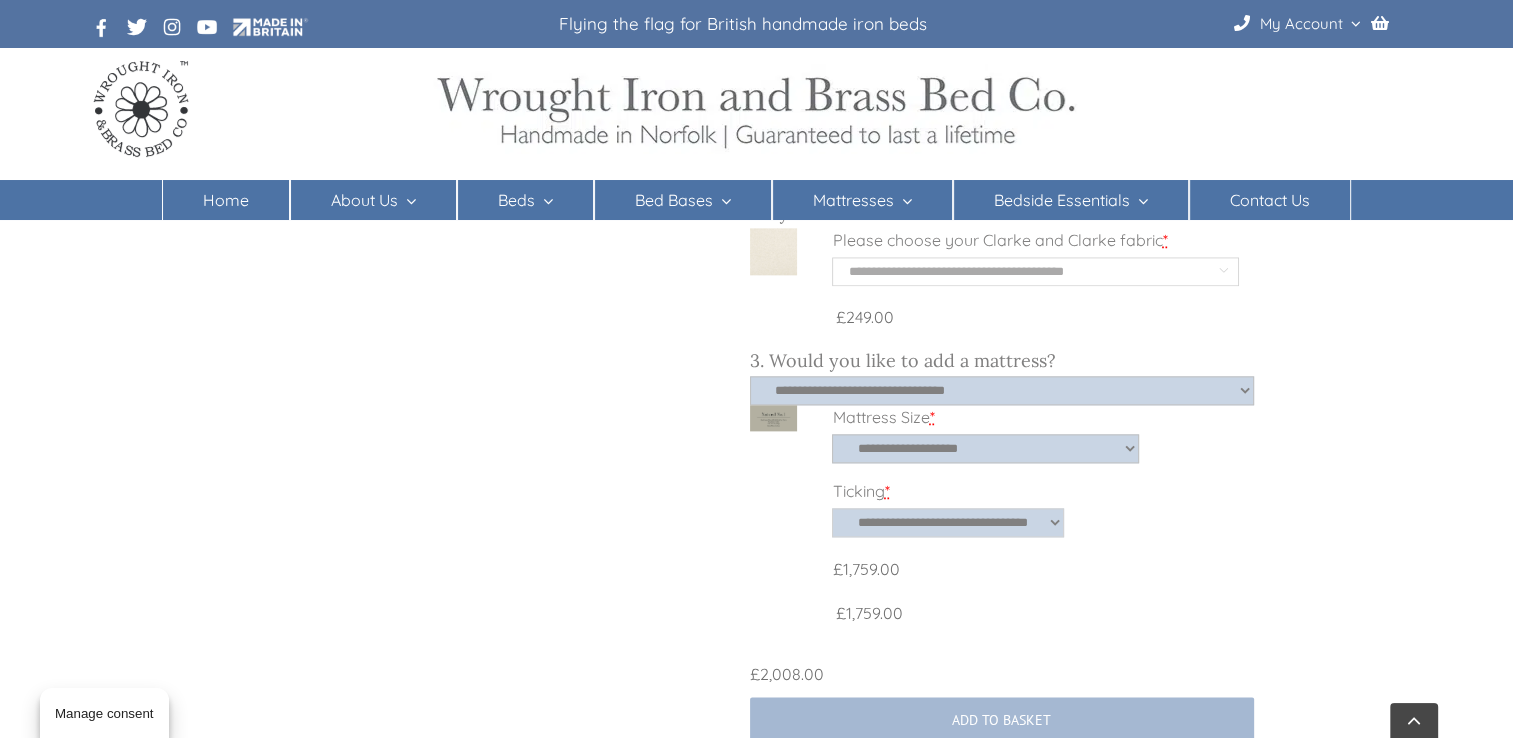 click on "**********" at bounding box center (948, 522) 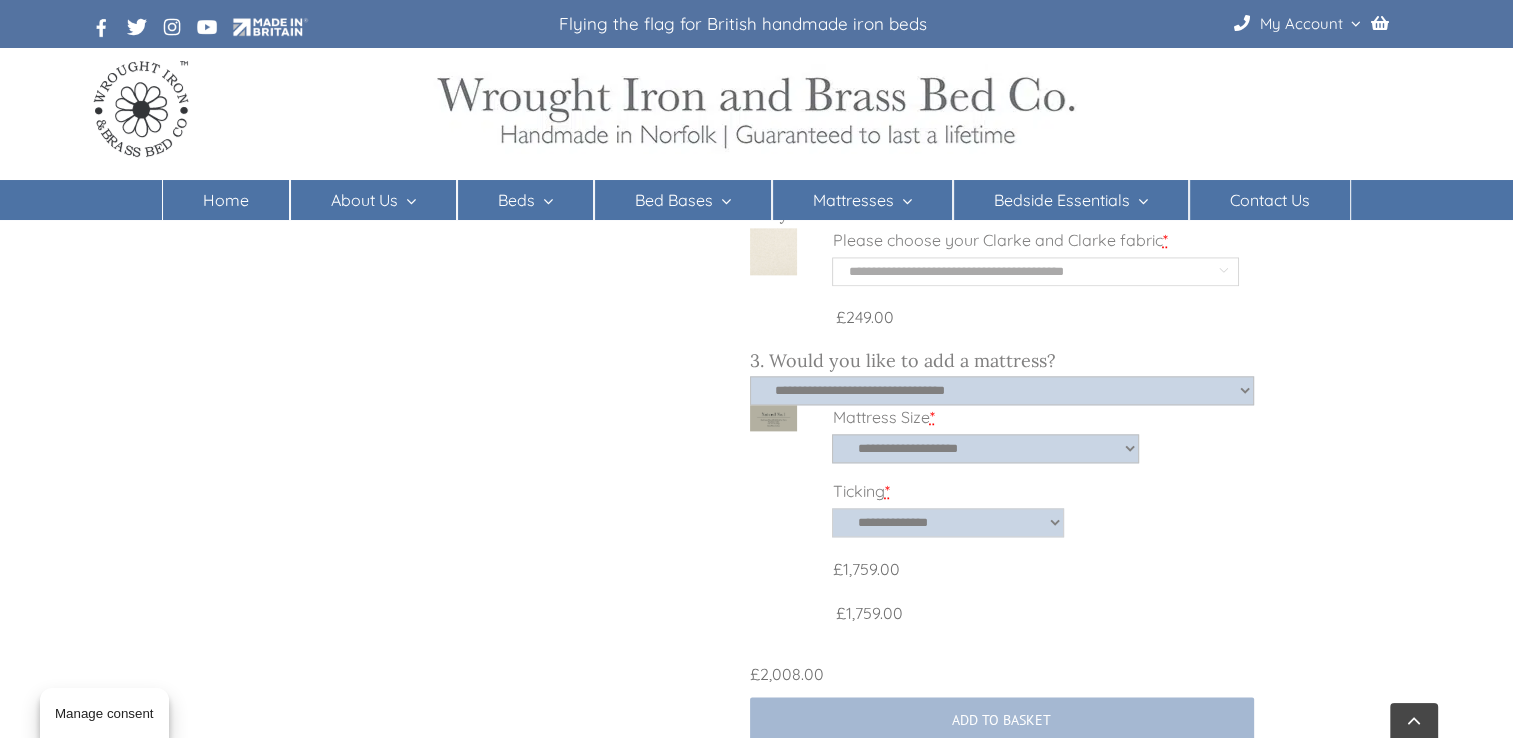 click on "**********" at bounding box center [948, 522] 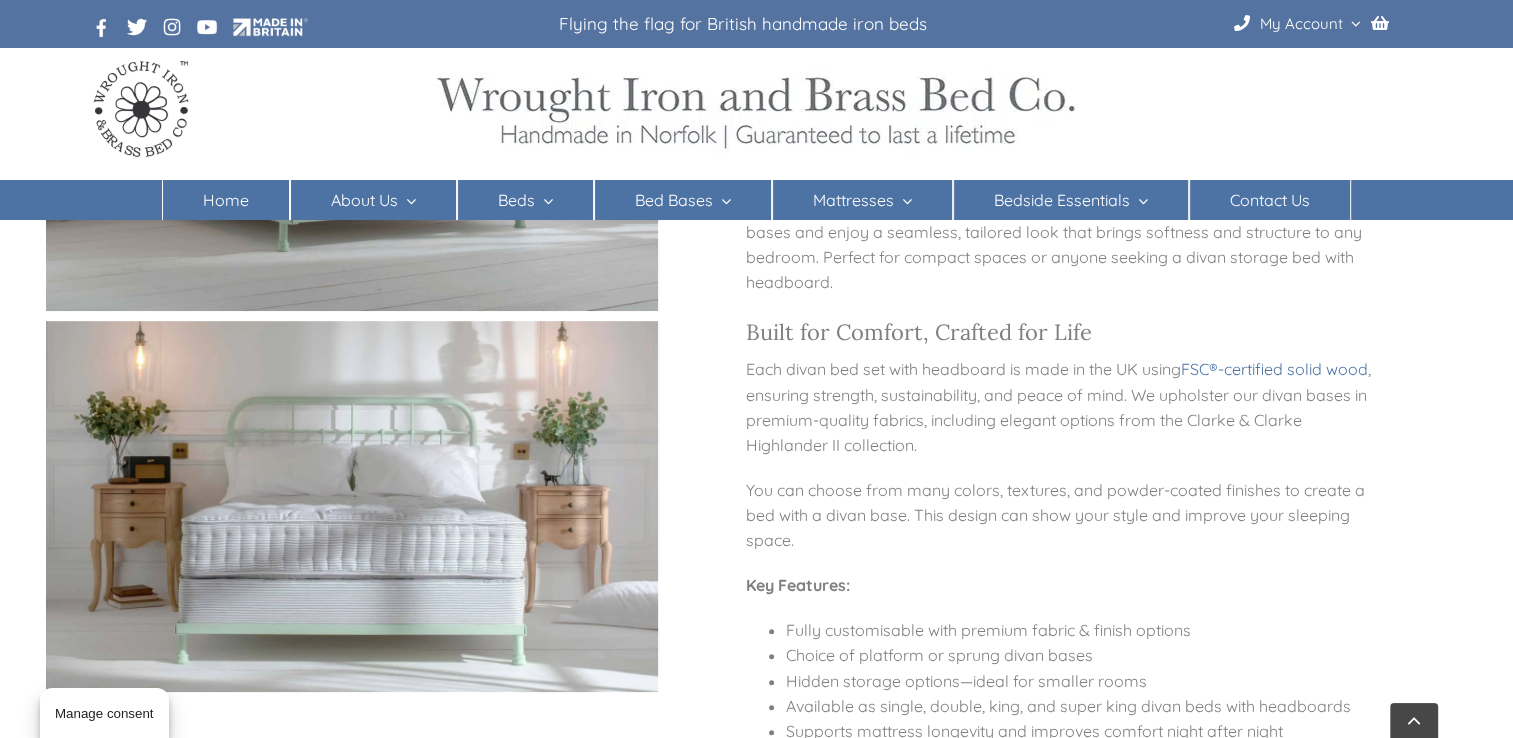 scroll, scrollTop: 717, scrollLeft: 0, axis: vertical 